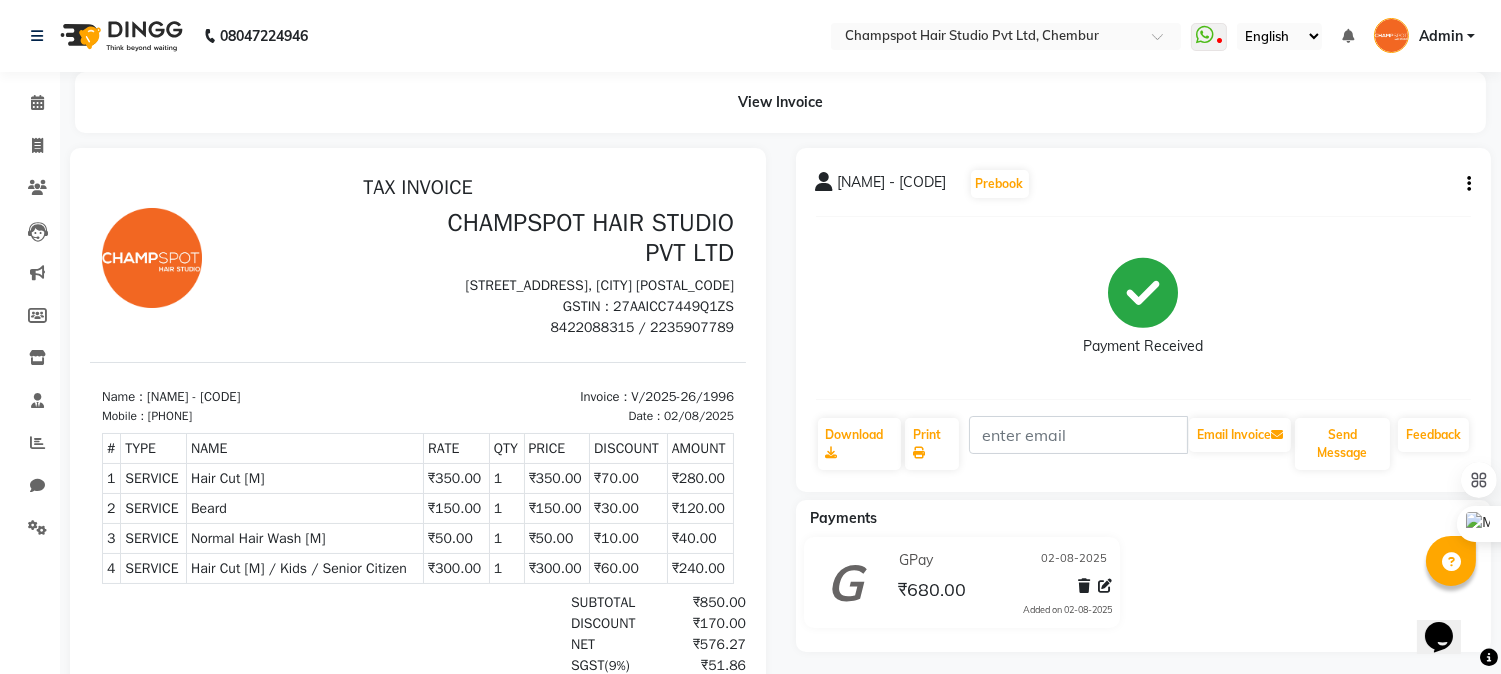 scroll, scrollTop: 0, scrollLeft: 0, axis: both 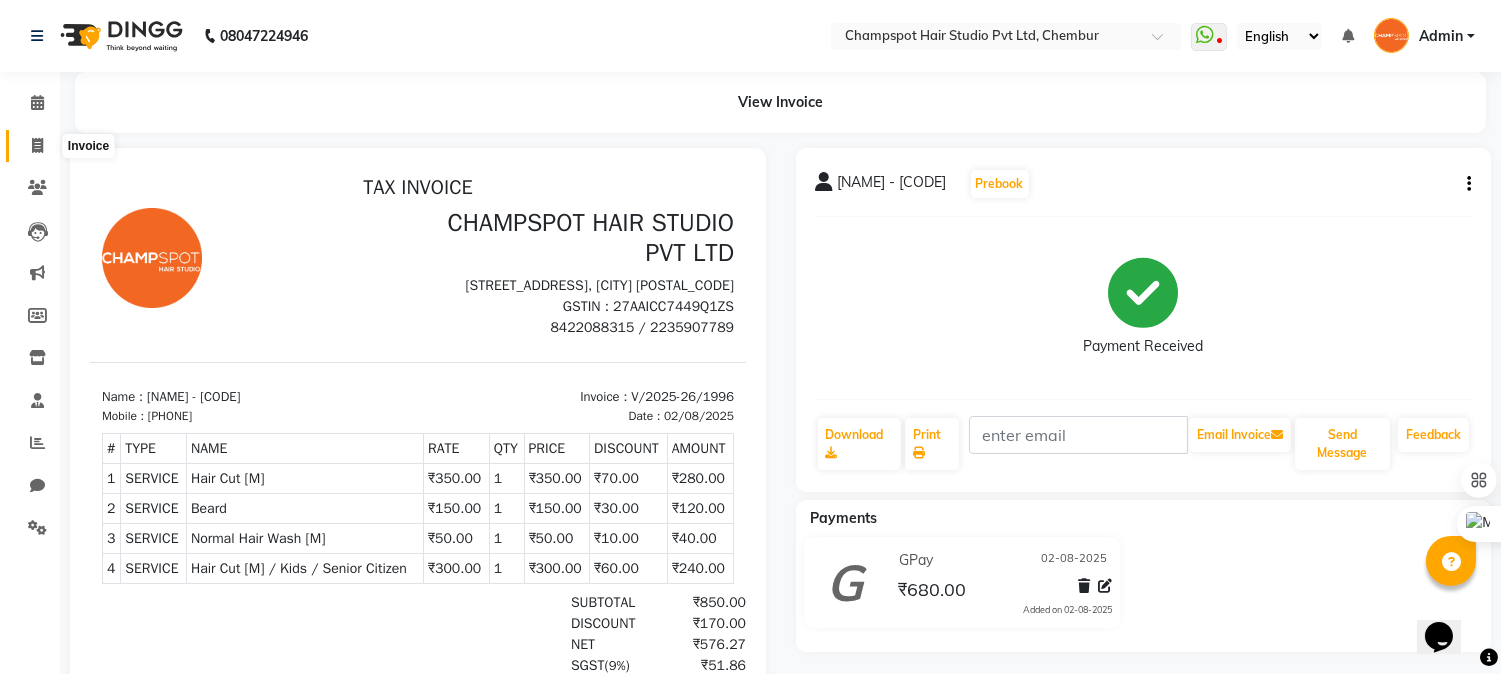 click 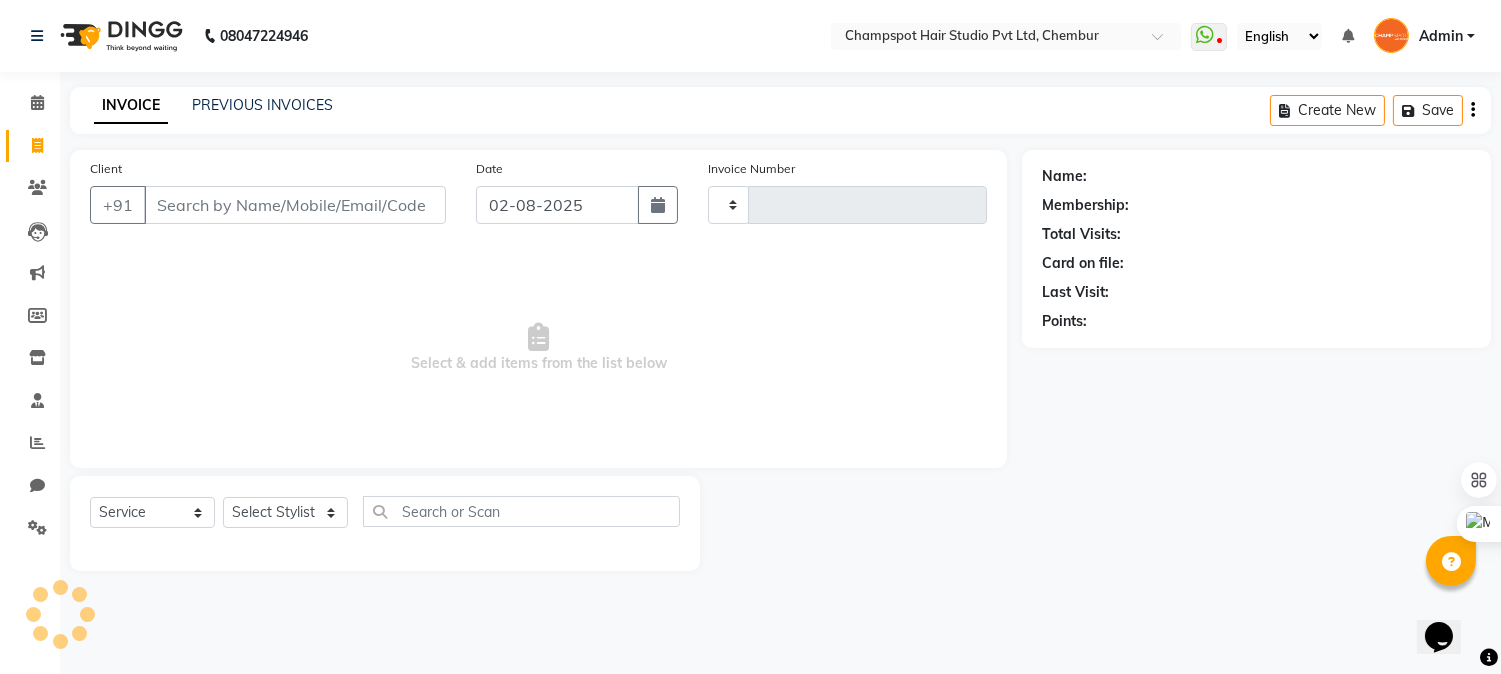 type on "1997" 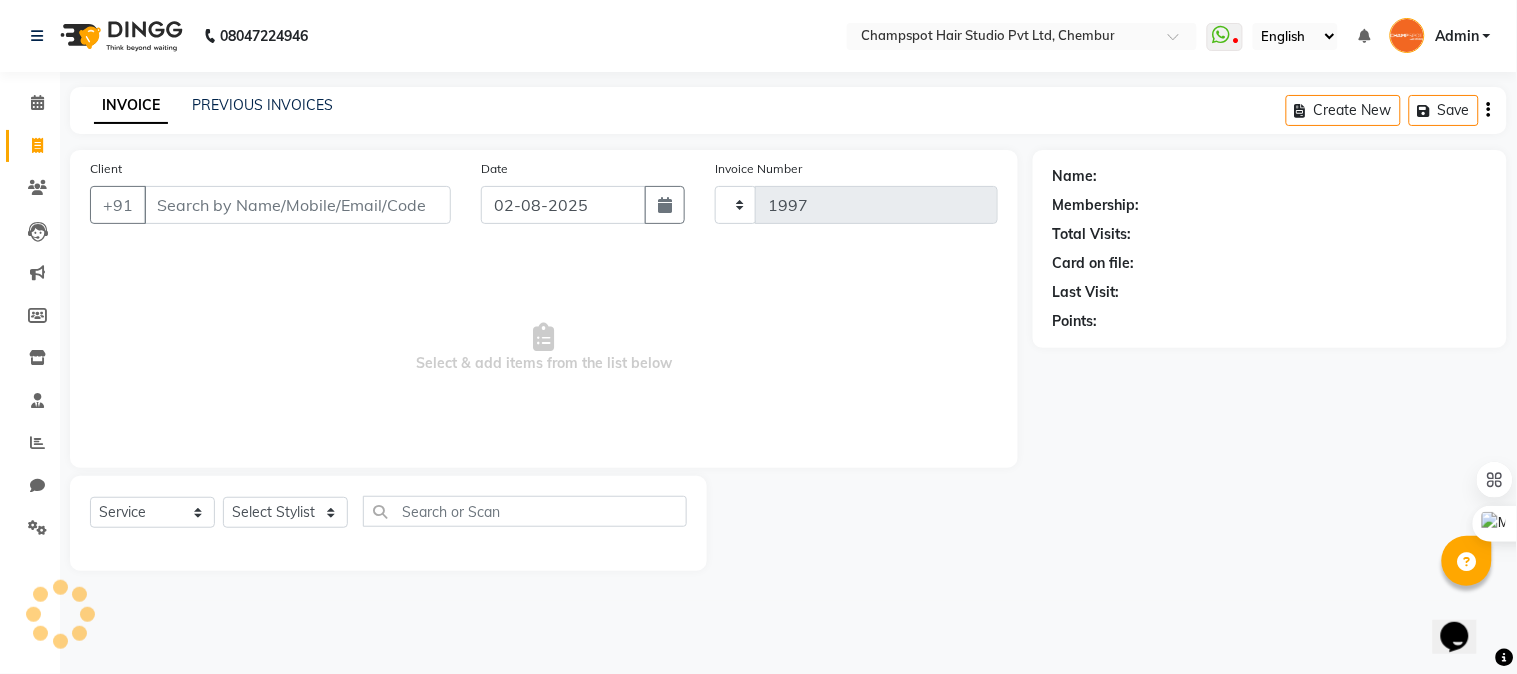 select on "7690" 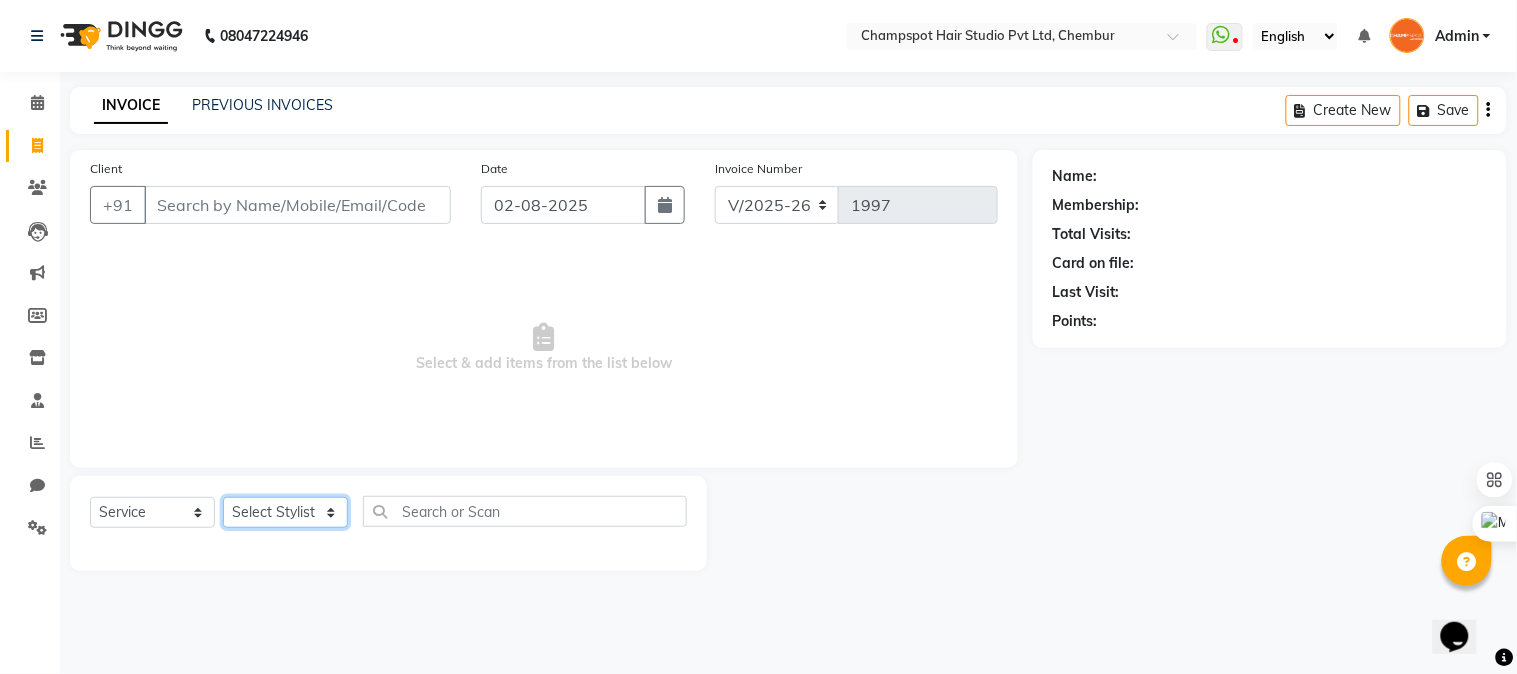 click on "Select Stylist Admin [NAME] [NAME] [NAME] 	[NAME] [NAME] [NAME]" 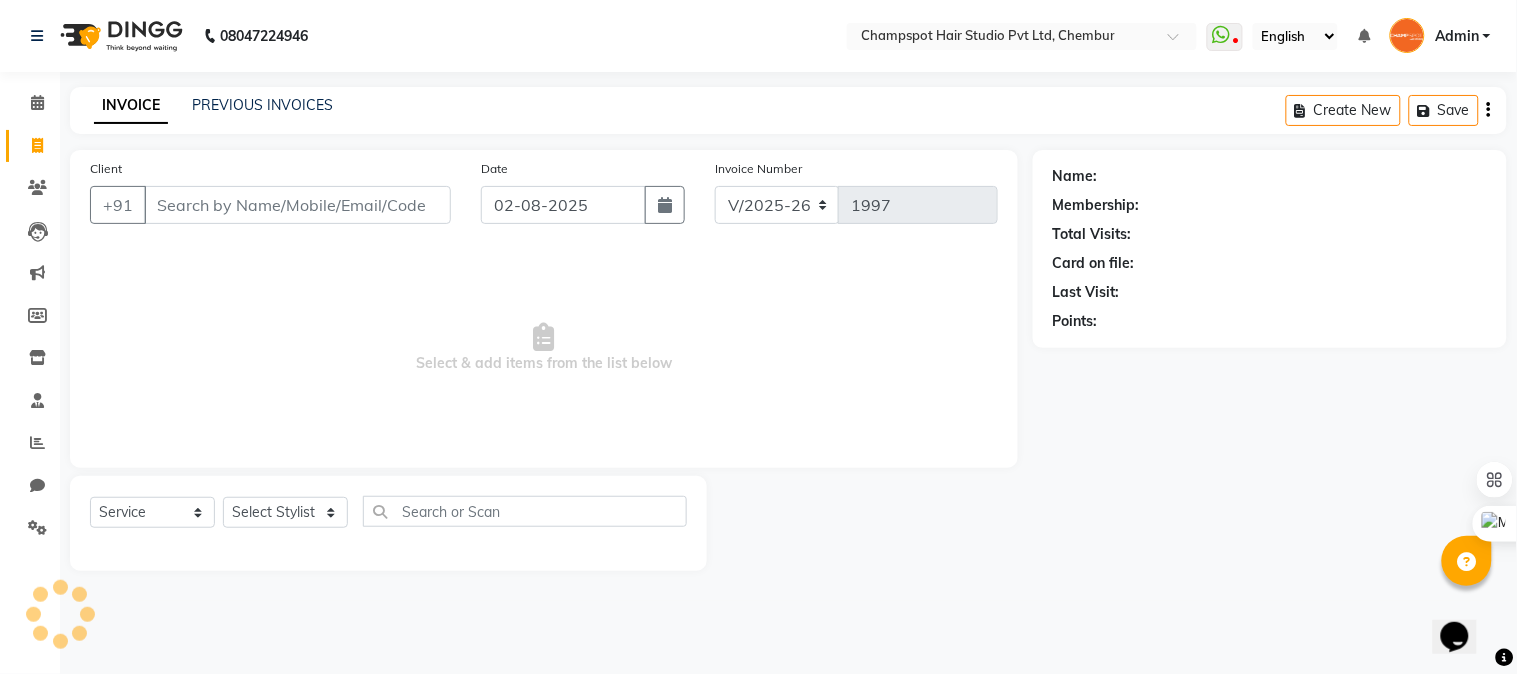 click on "Select & add items from the list below" at bounding box center (544, 348) 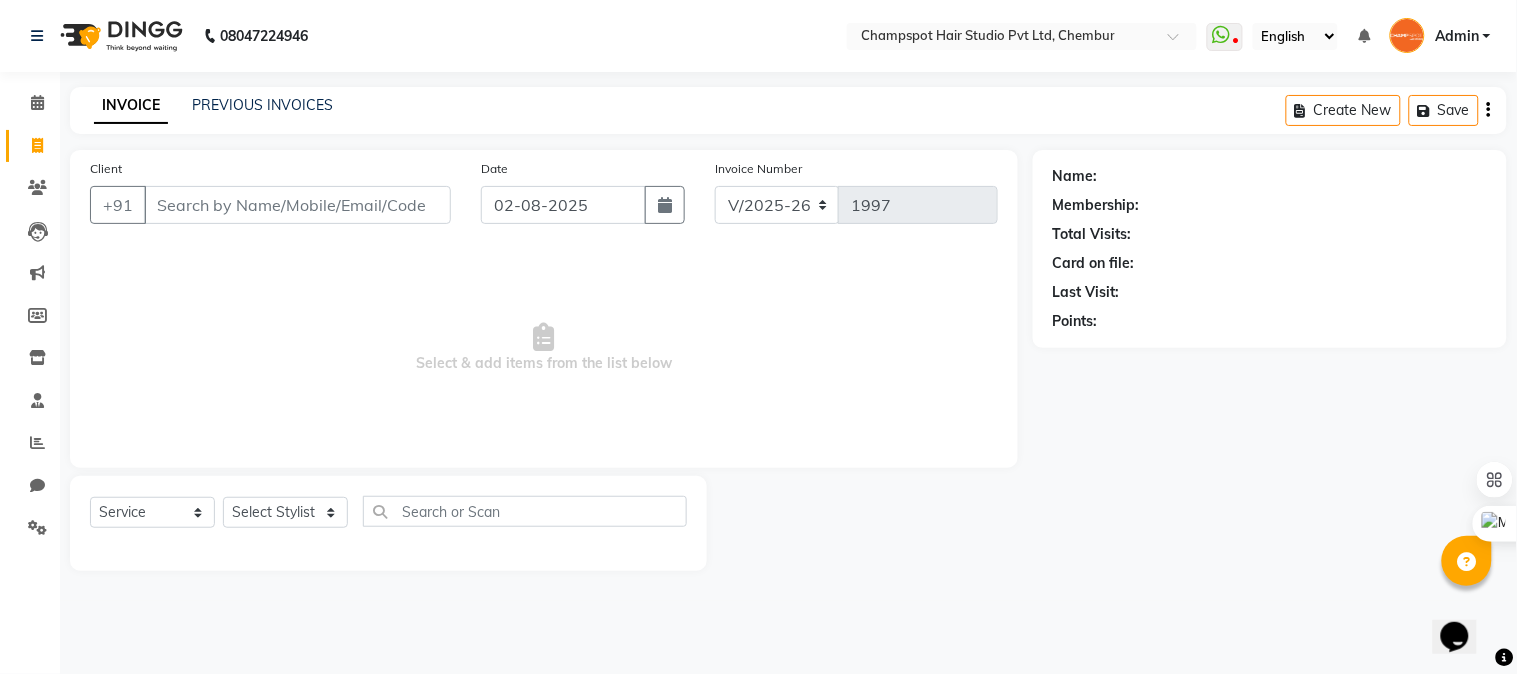 click on "Name: Membership: Total Visits: Card on file: Last Visit:  Points:" 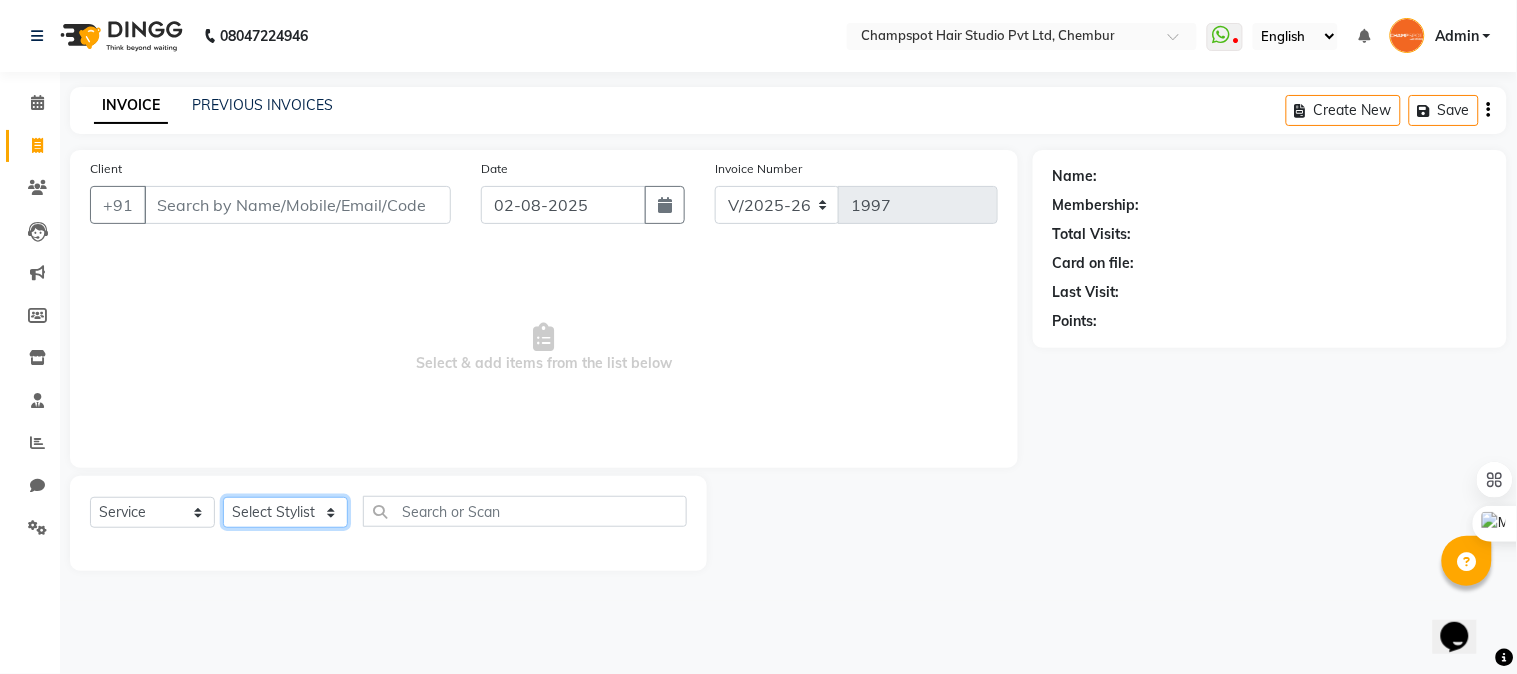 click on "Select Stylist Admin [NAME] [NAME] [NAME] 	[NAME] [NAME] [NAME]" 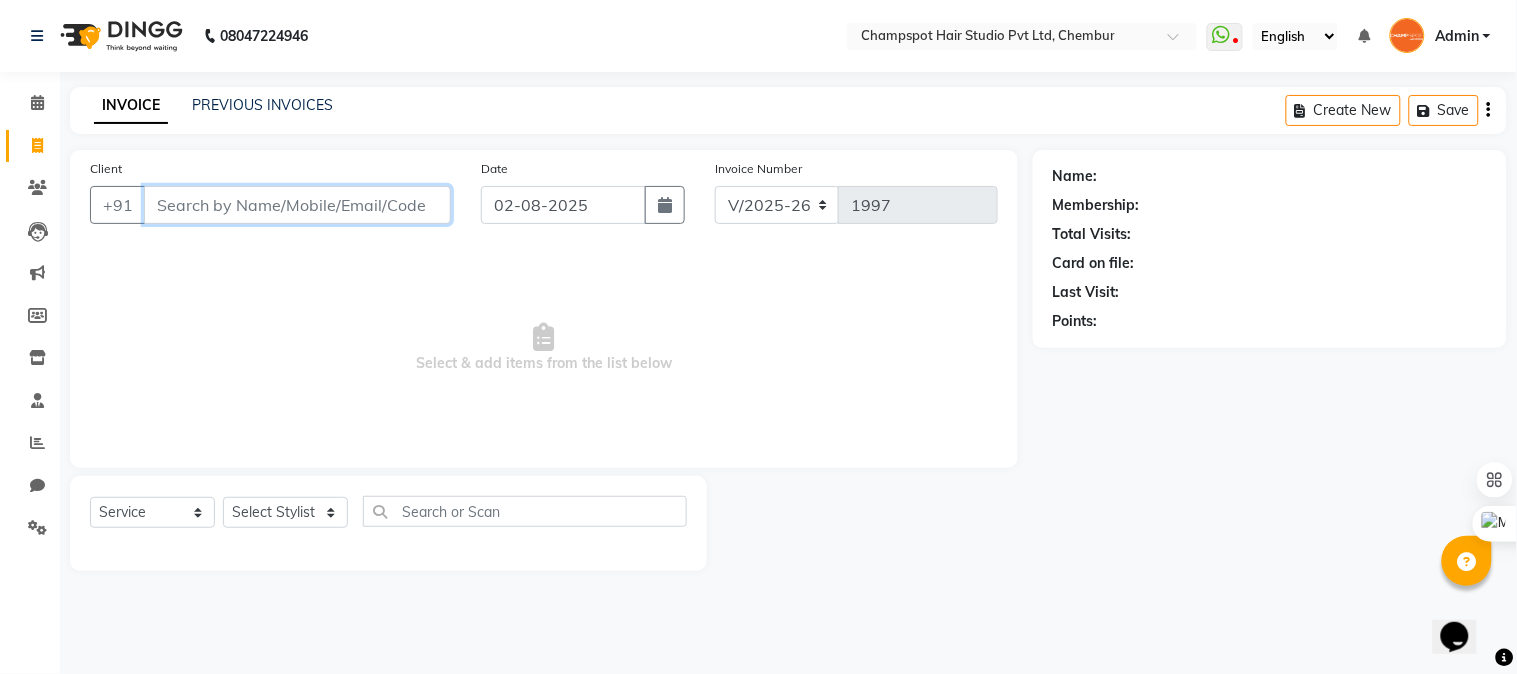 click on "Client" at bounding box center (297, 205) 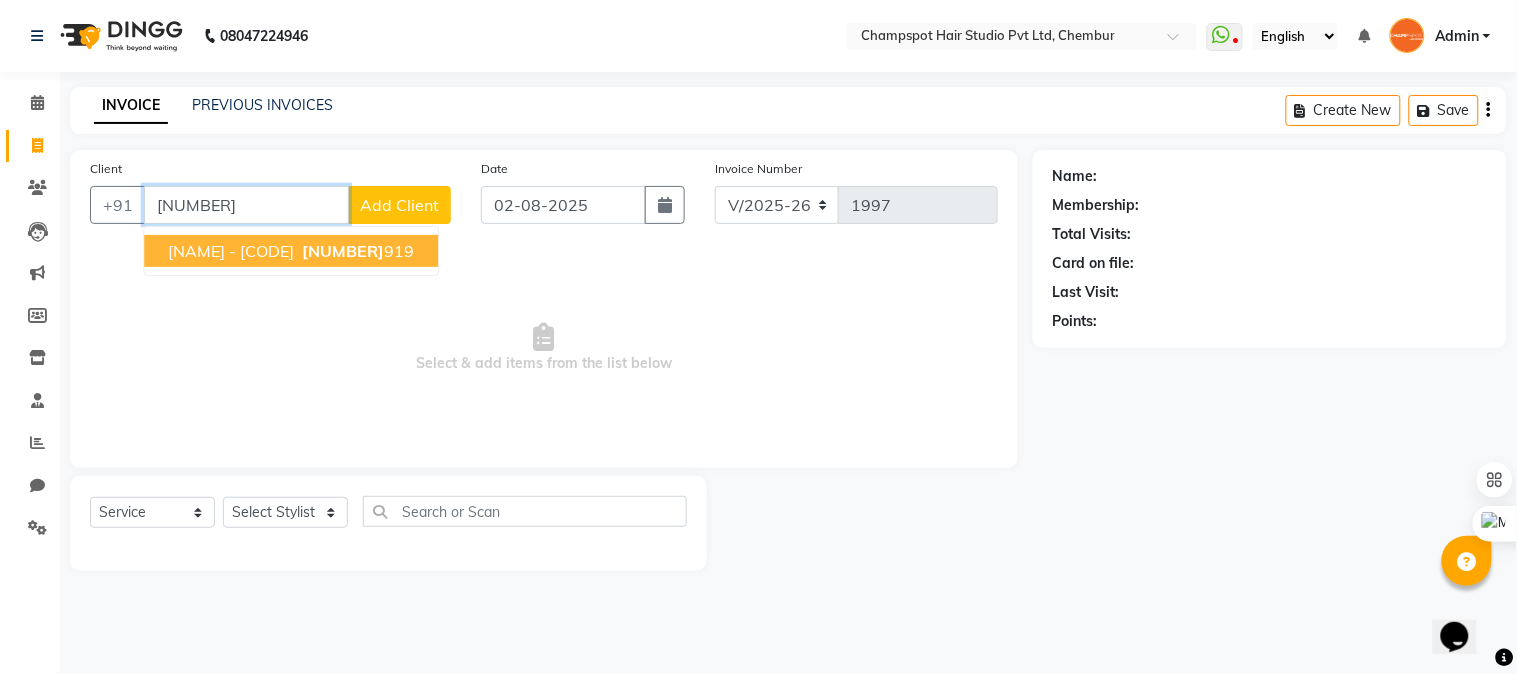 click on "[NAME] - [CODE]" at bounding box center [231, 251] 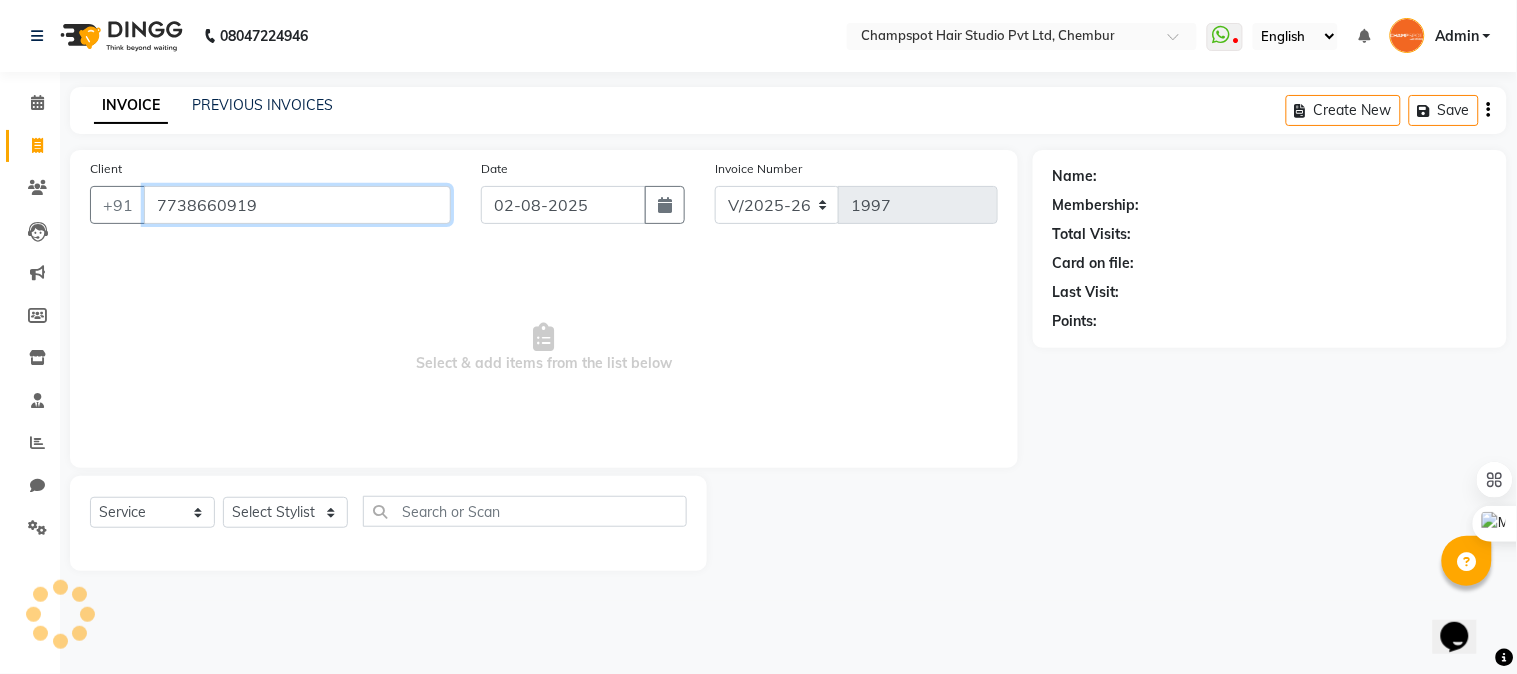 type on "7738660919" 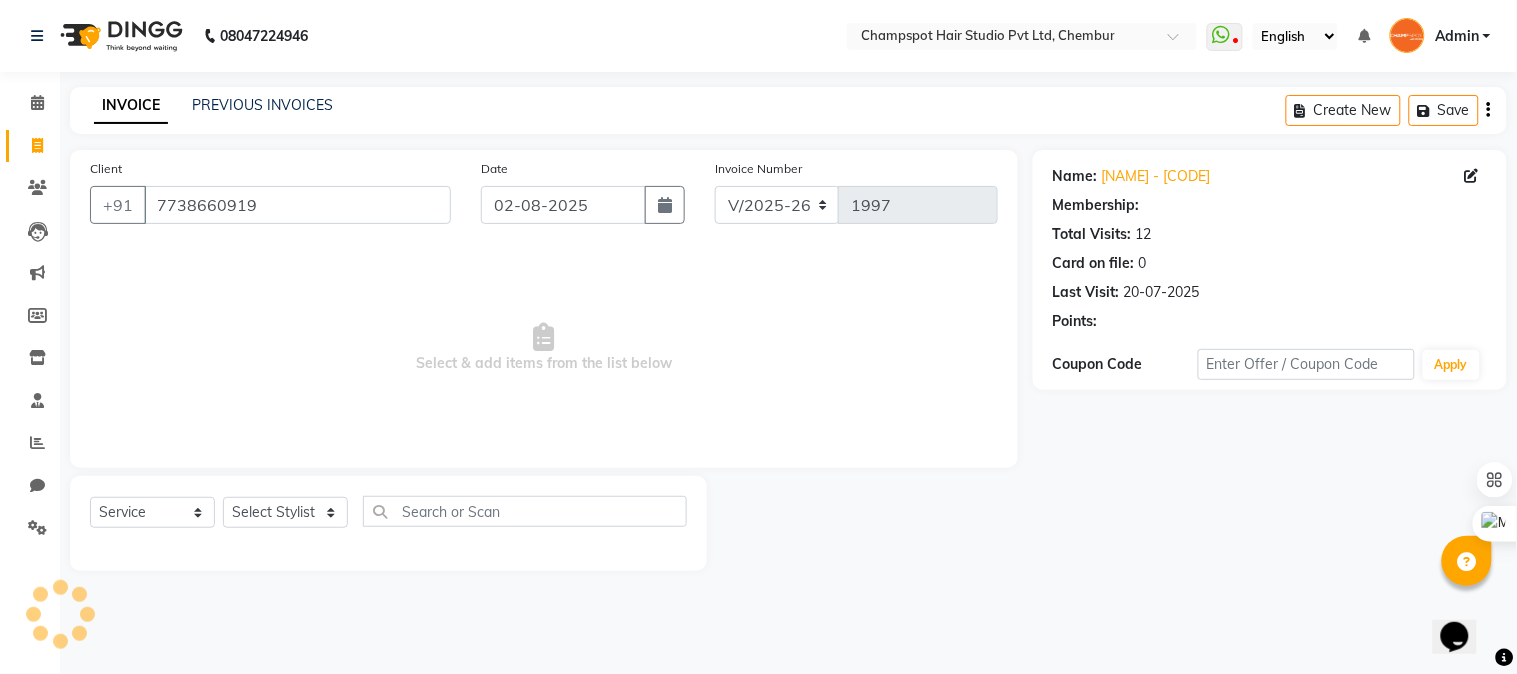 select on "2: Object" 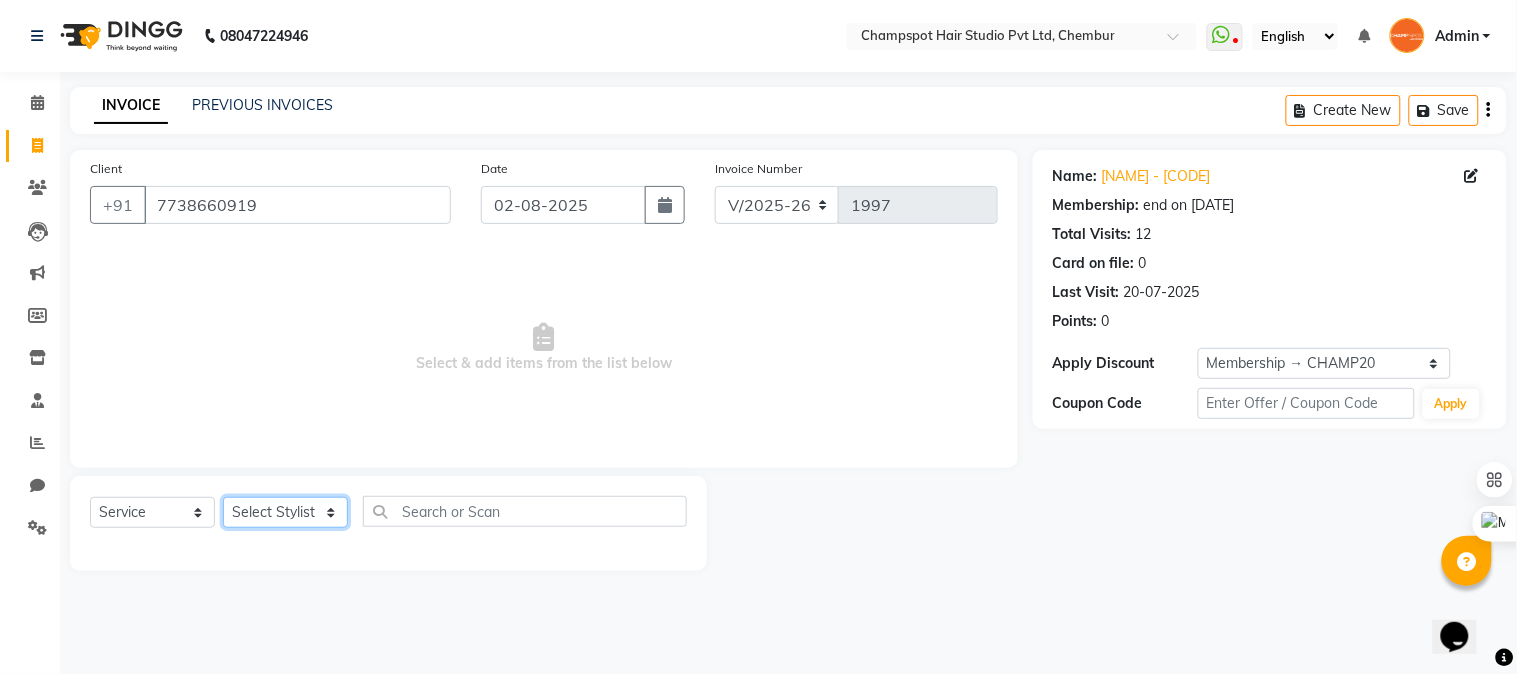click on "Select Stylist Admin [NAME] [NAME] [NAME] 	[NAME] [NAME] [NAME]" 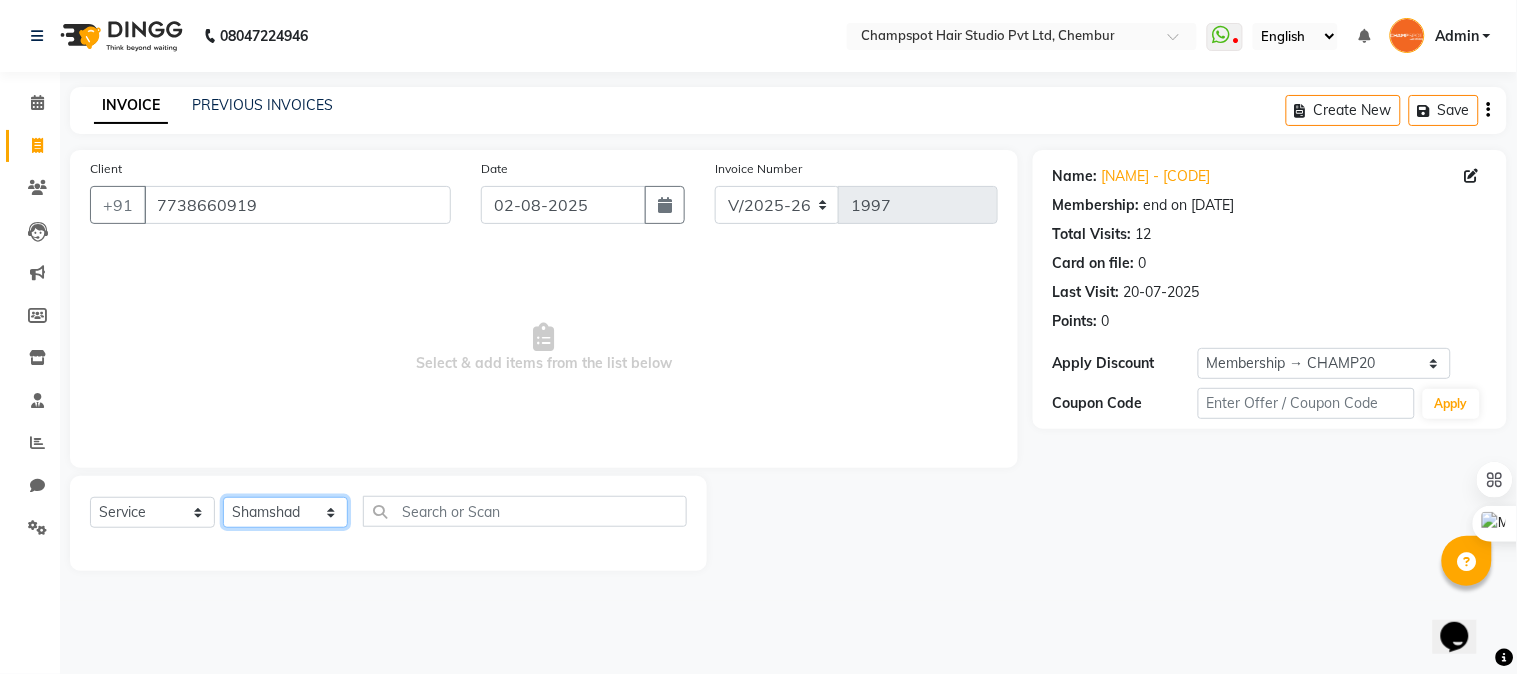 click on "Select Stylist Admin [NAME] [NAME] [NAME] 	[NAME] [NAME] [NAME]" 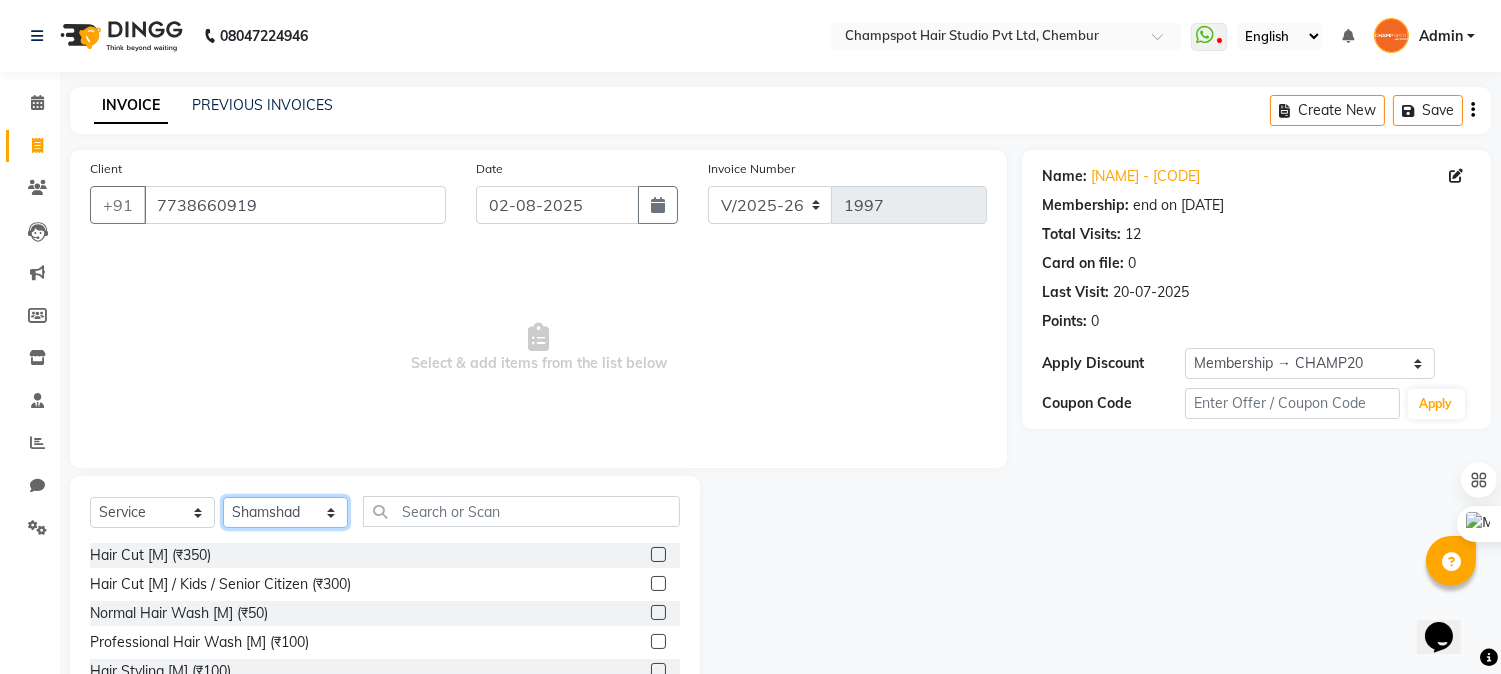 click on "Select Stylist Admin [NAME] [NAME] [NAME] 	[NAME] [NAME] [NAME]" 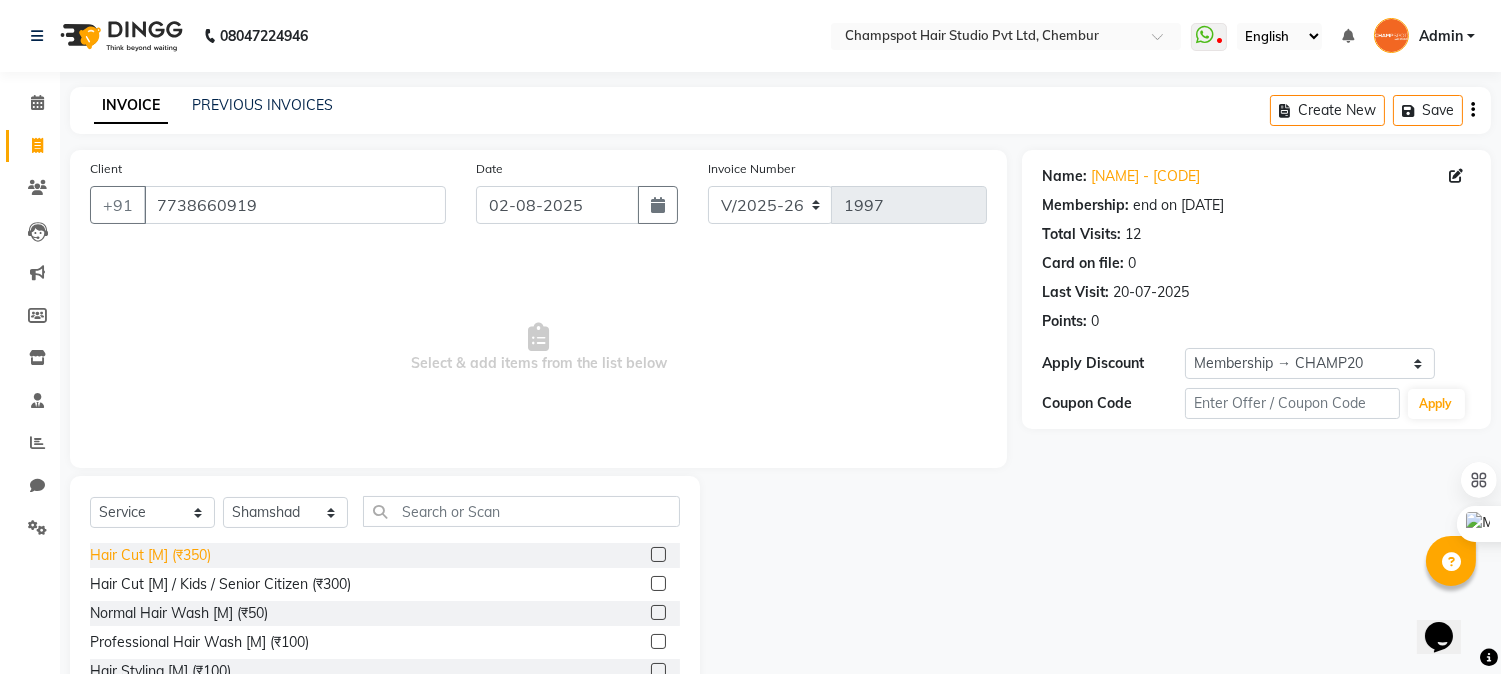 click on "Hair Cut [M] (₹350)" 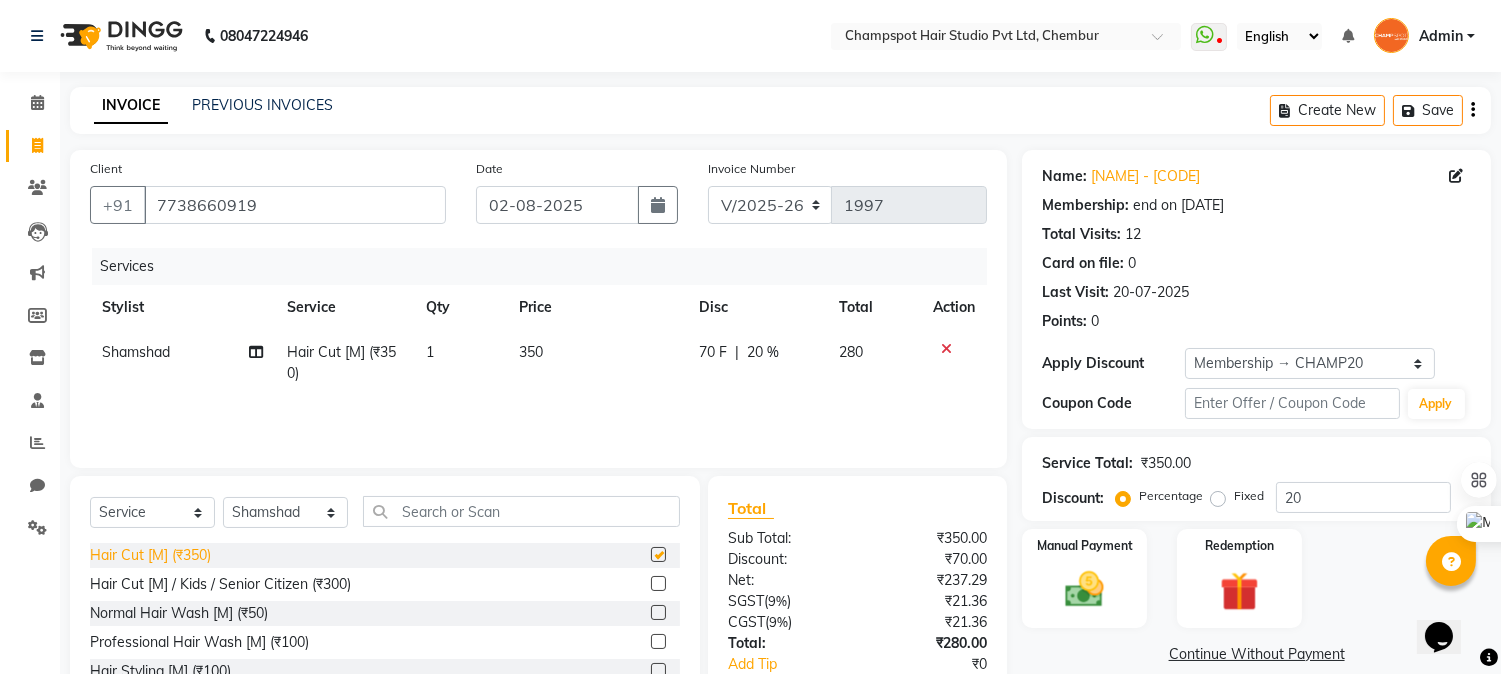 checkbox on "false" 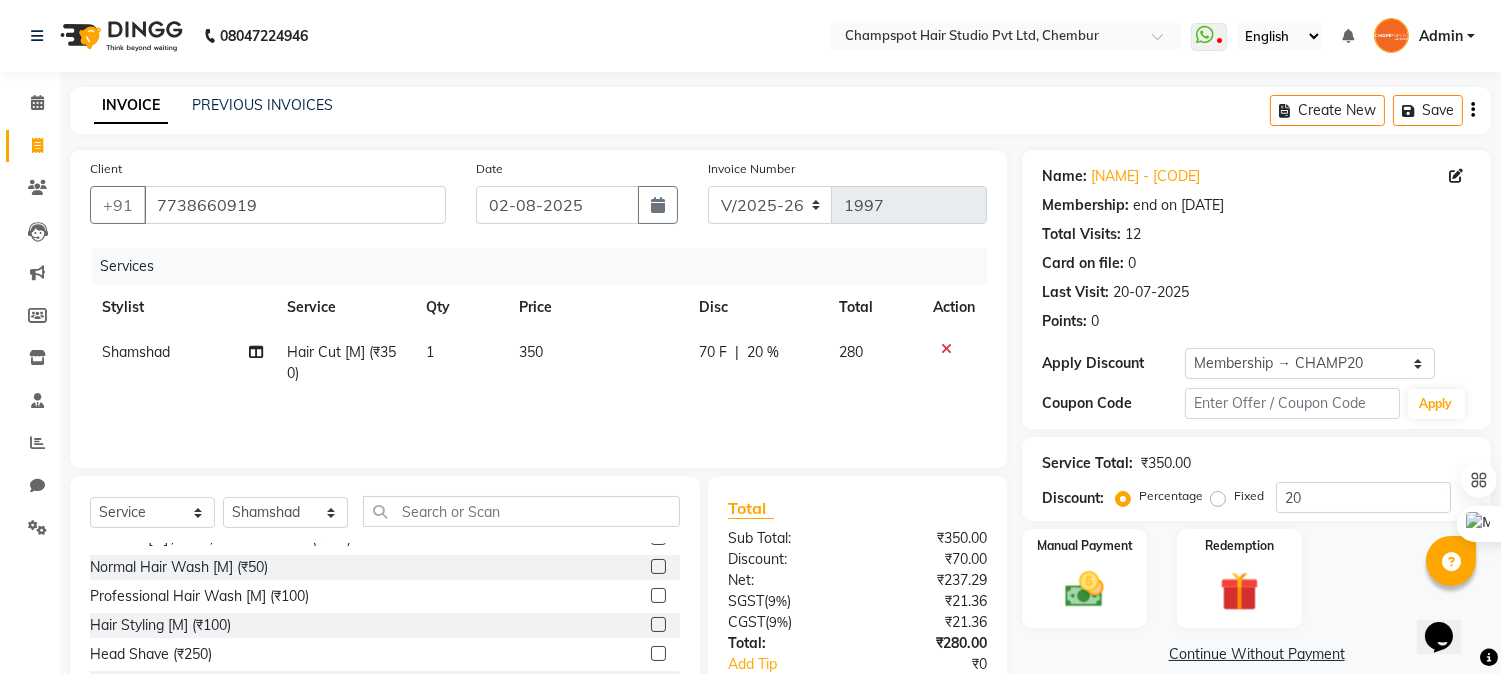 scroll, scrollTop: 0, scrollLeft: 0, axis: both 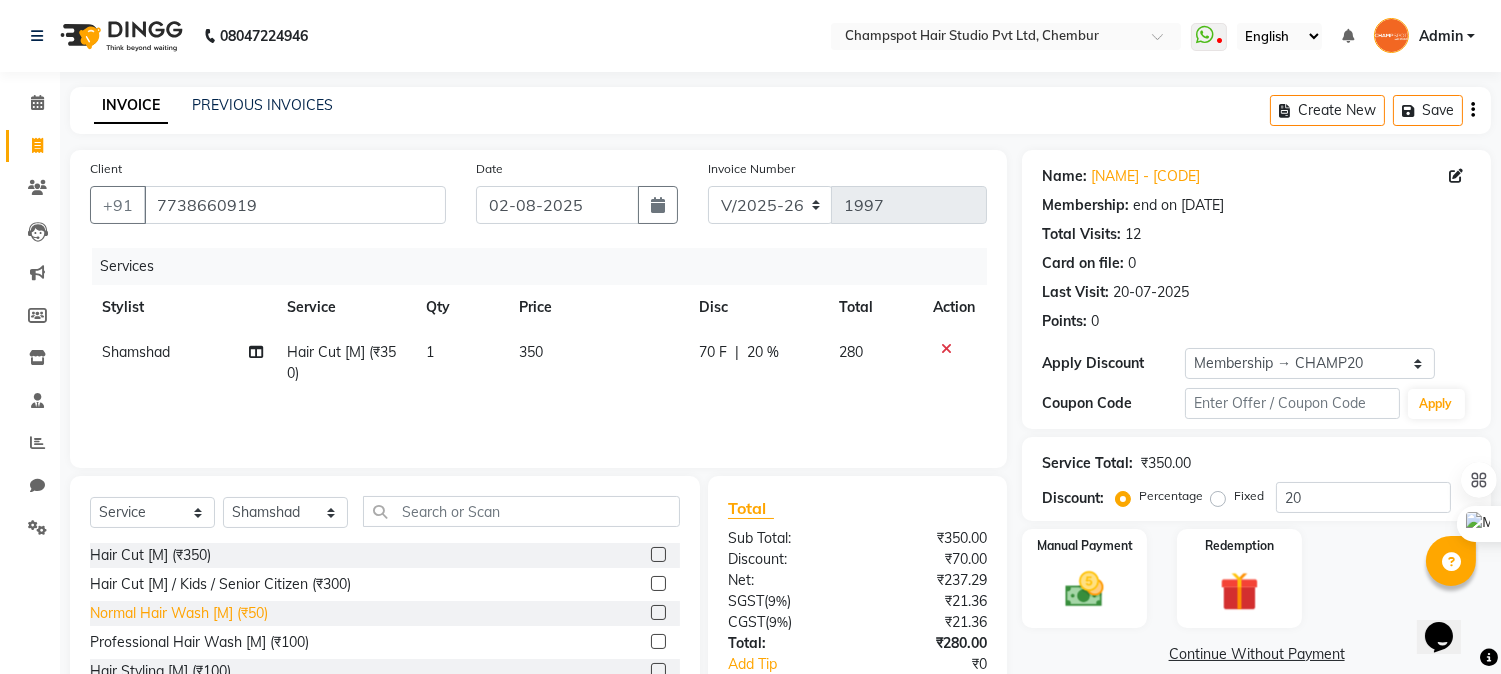 click on "Normal Hair Wash [M] (₹50)" 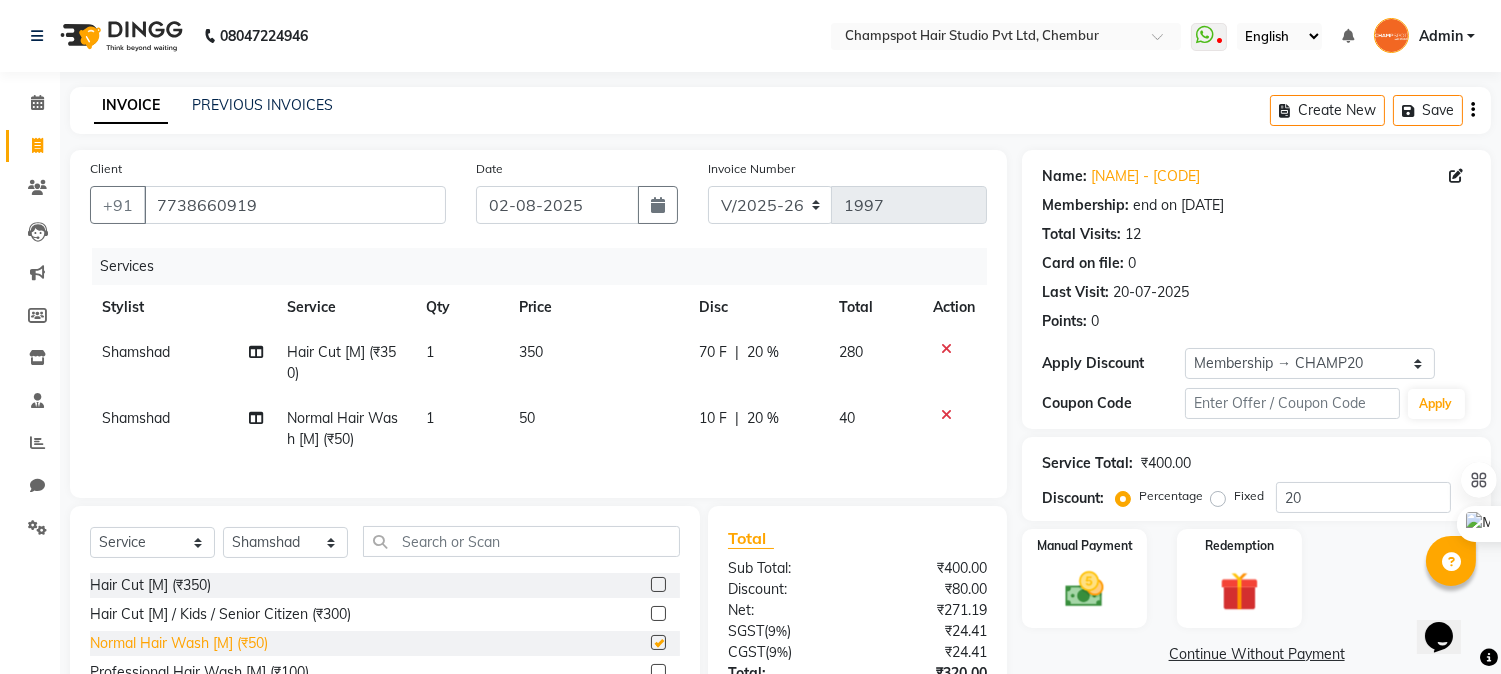 checkbox on "false" 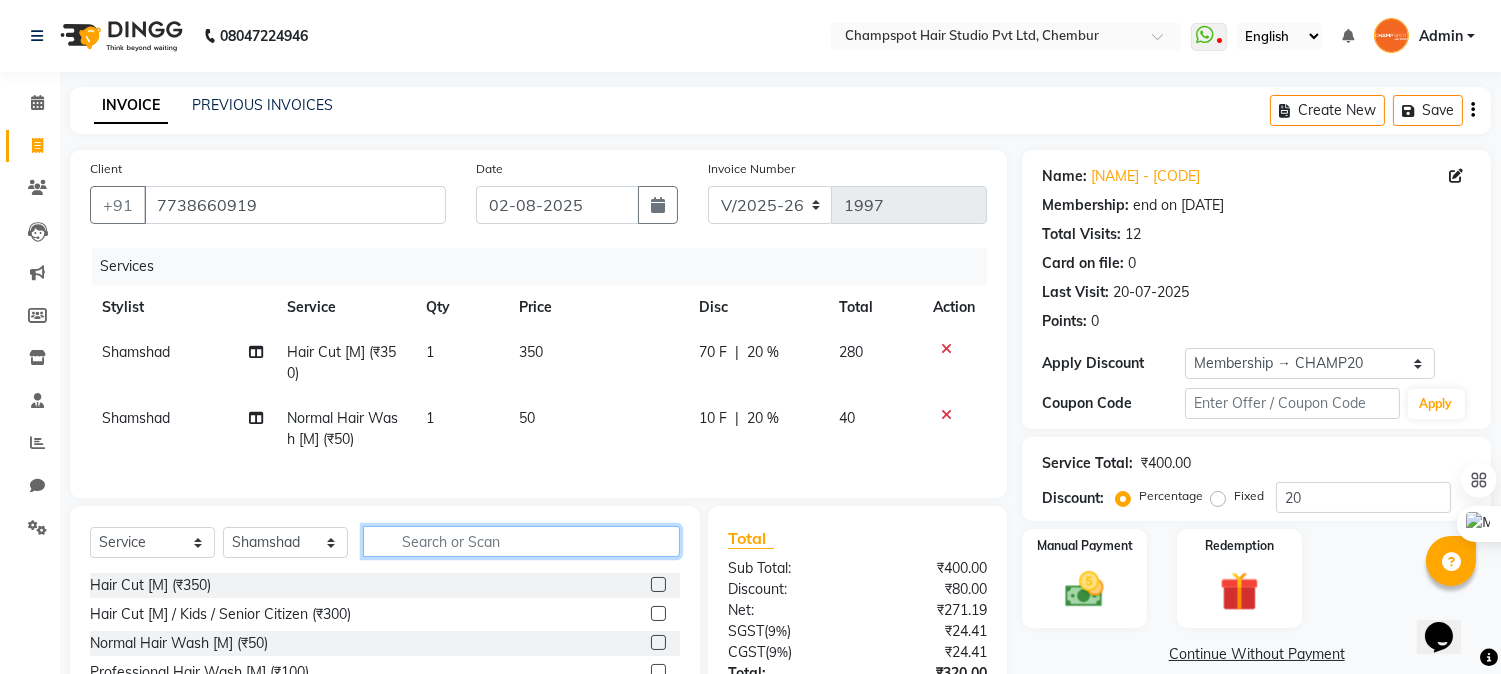click 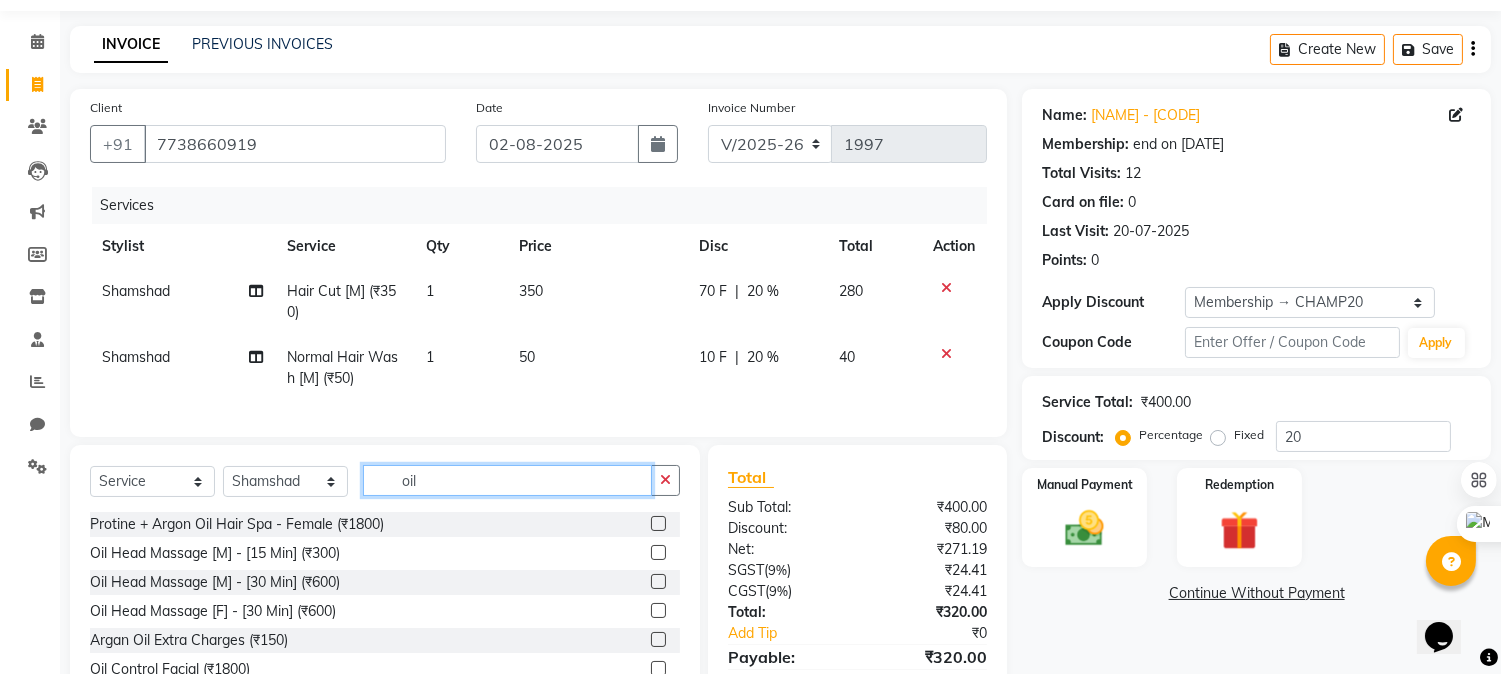scroll, scrollTop: 111, scrollLeft: 0, axis: vertical 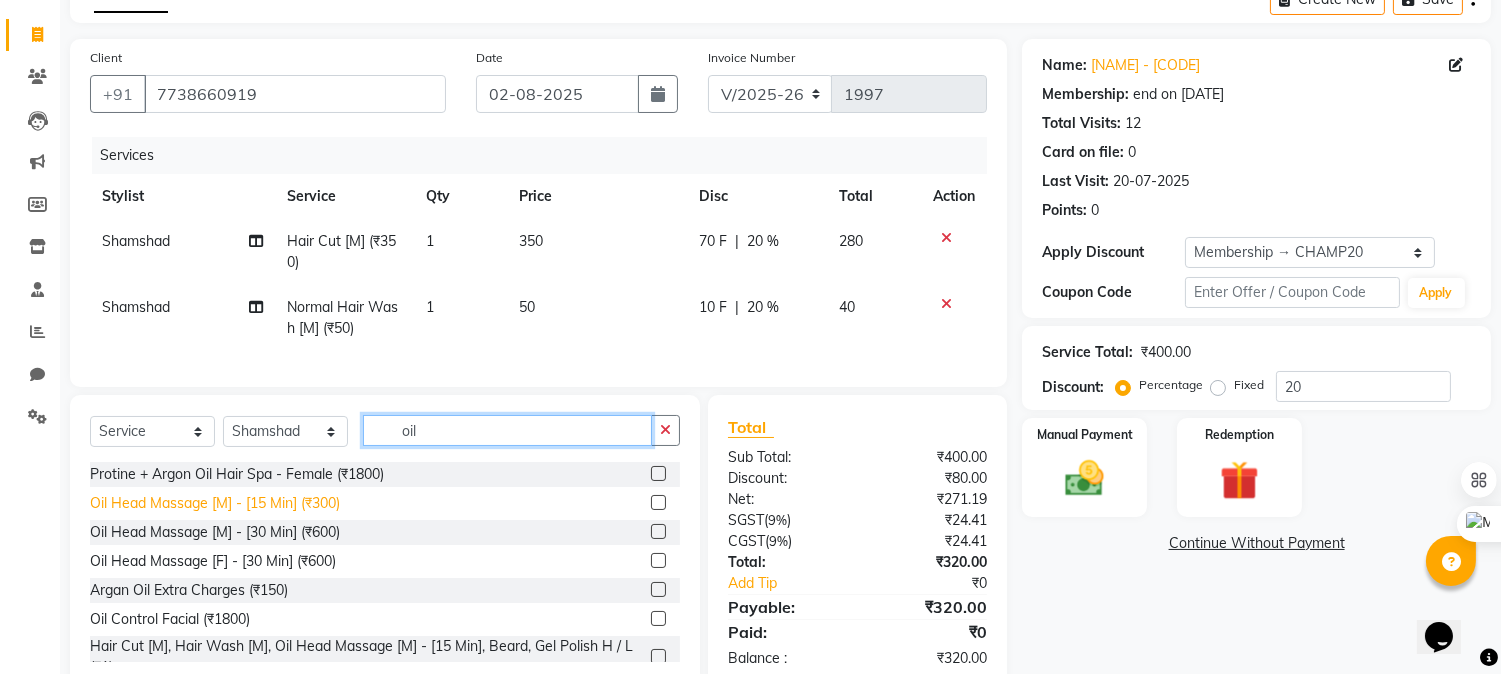 type on "oil" 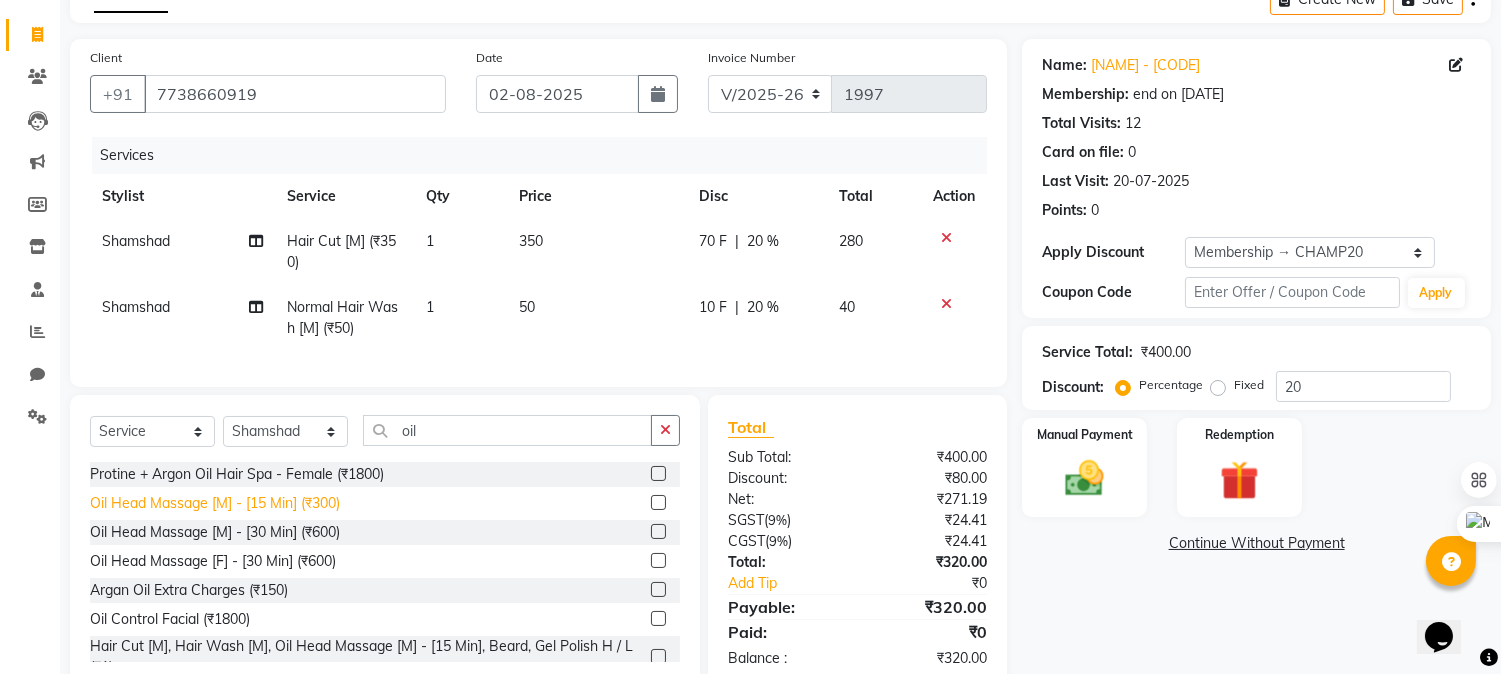 click on "Oil Head Massage [M] - [15 Min] (₹300)" 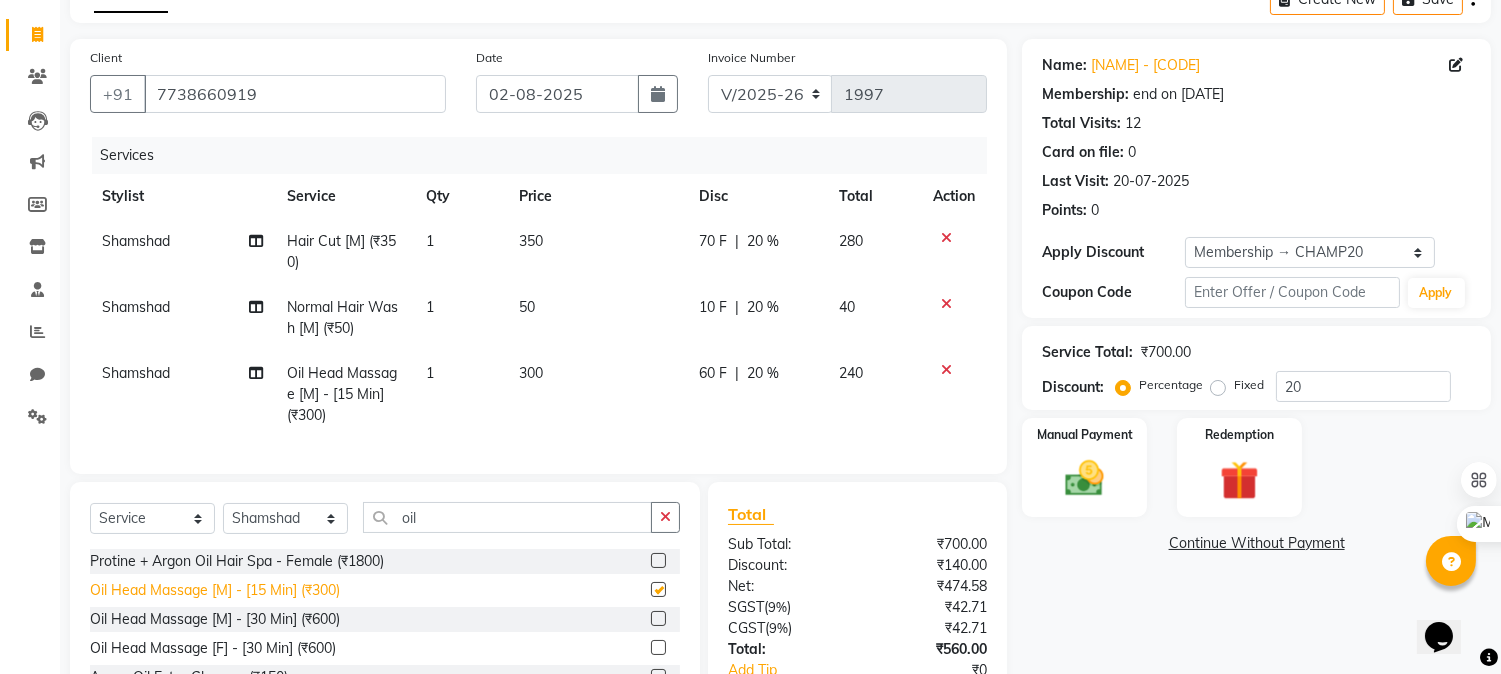 checkbox on "false" 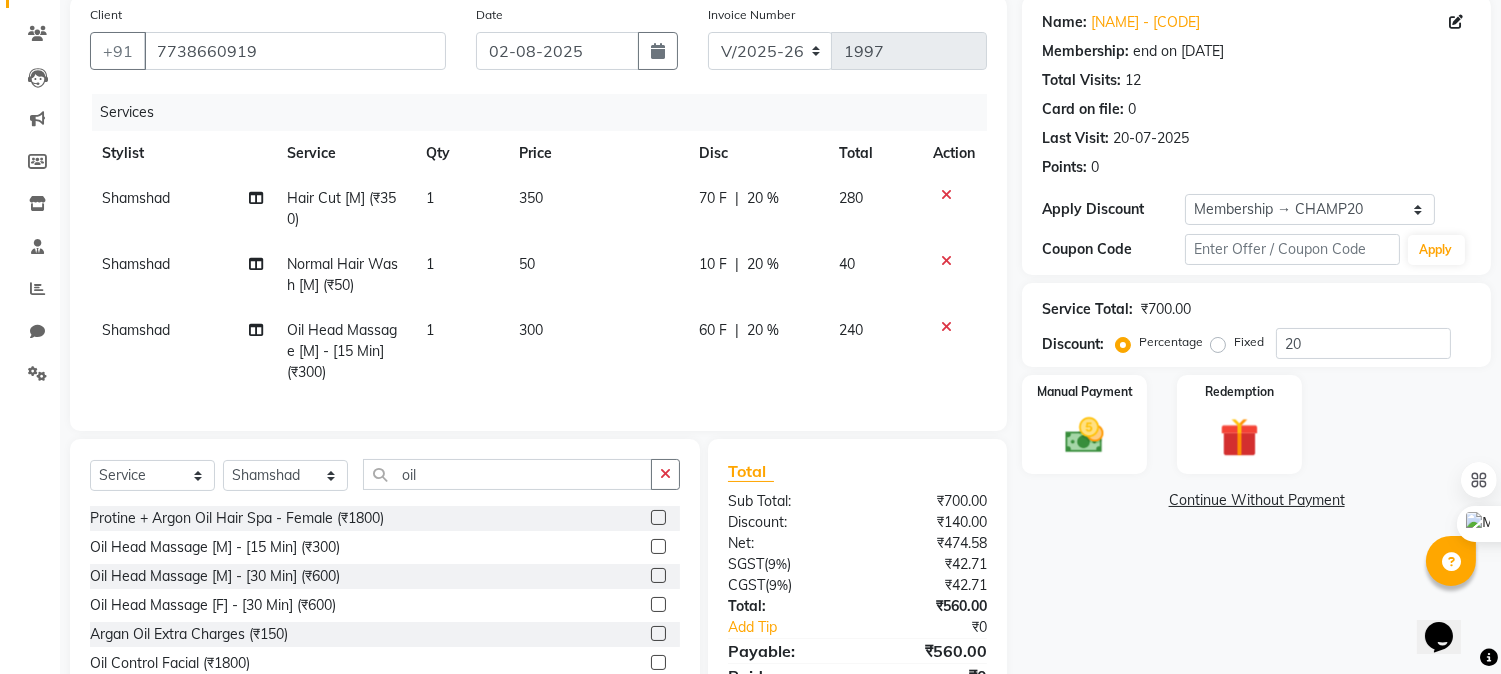 scroll, scrollTop: 260, scrollLeft: 0, axis: vertical 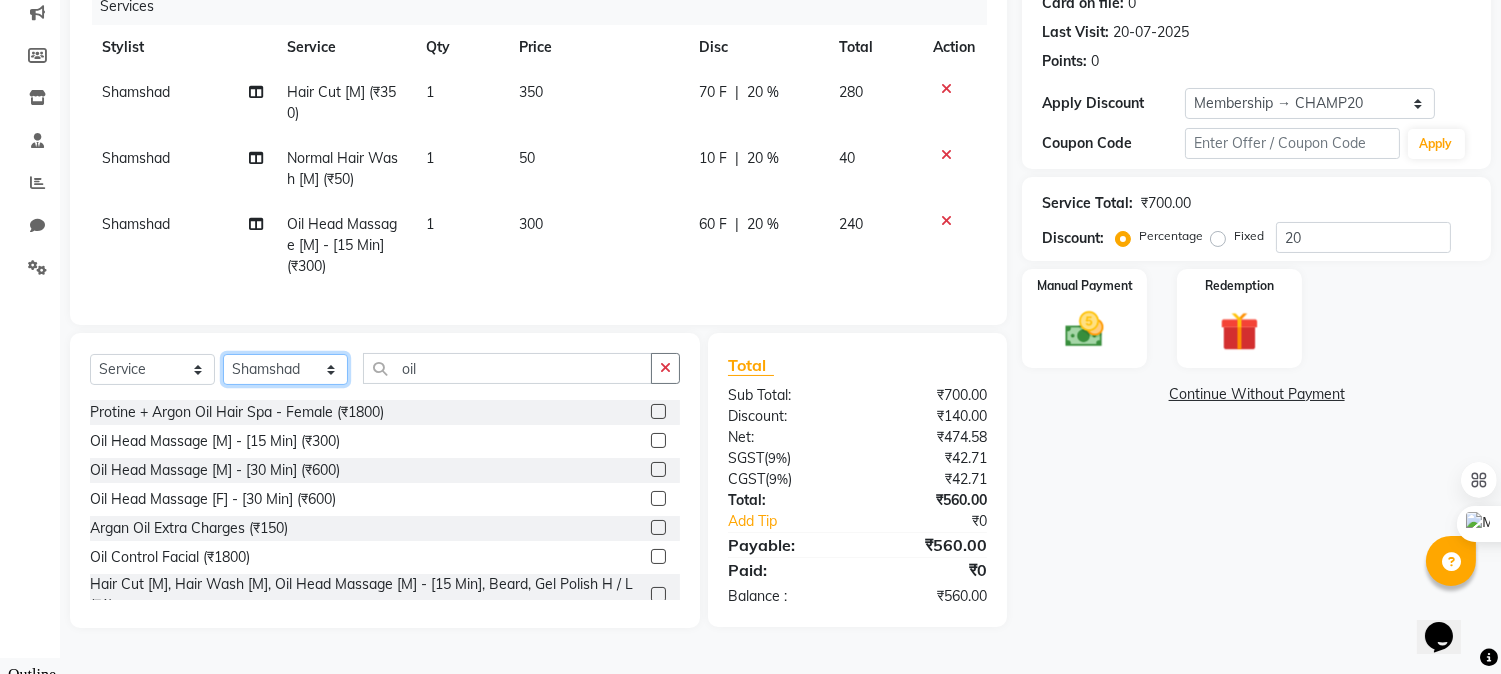 click on "Select Stylist Admin [NAME] [NAME] [NAME] 	[NAME] [NAME] [NAME]" 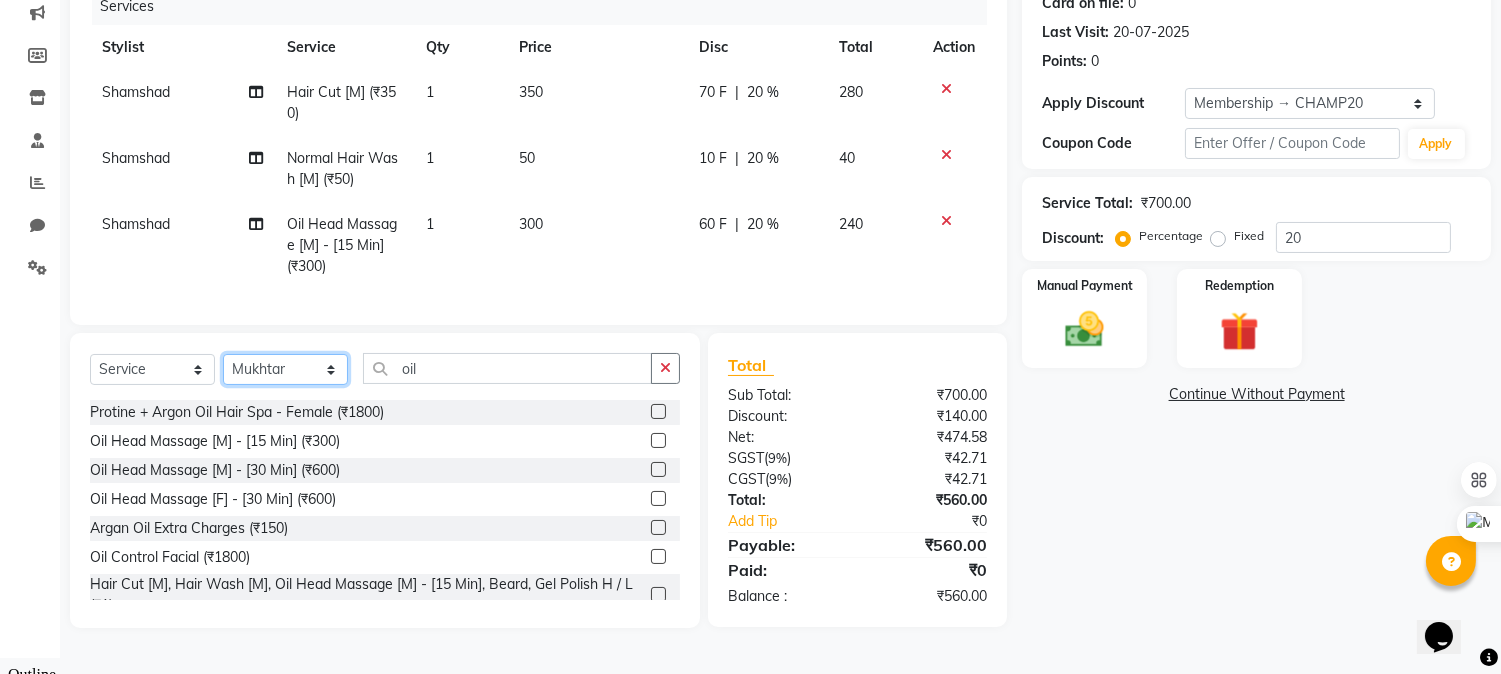 click on "Select Stylist Admin [NAME] [NAME] [NAME] 	[NAME] [NAME] [NAME]" 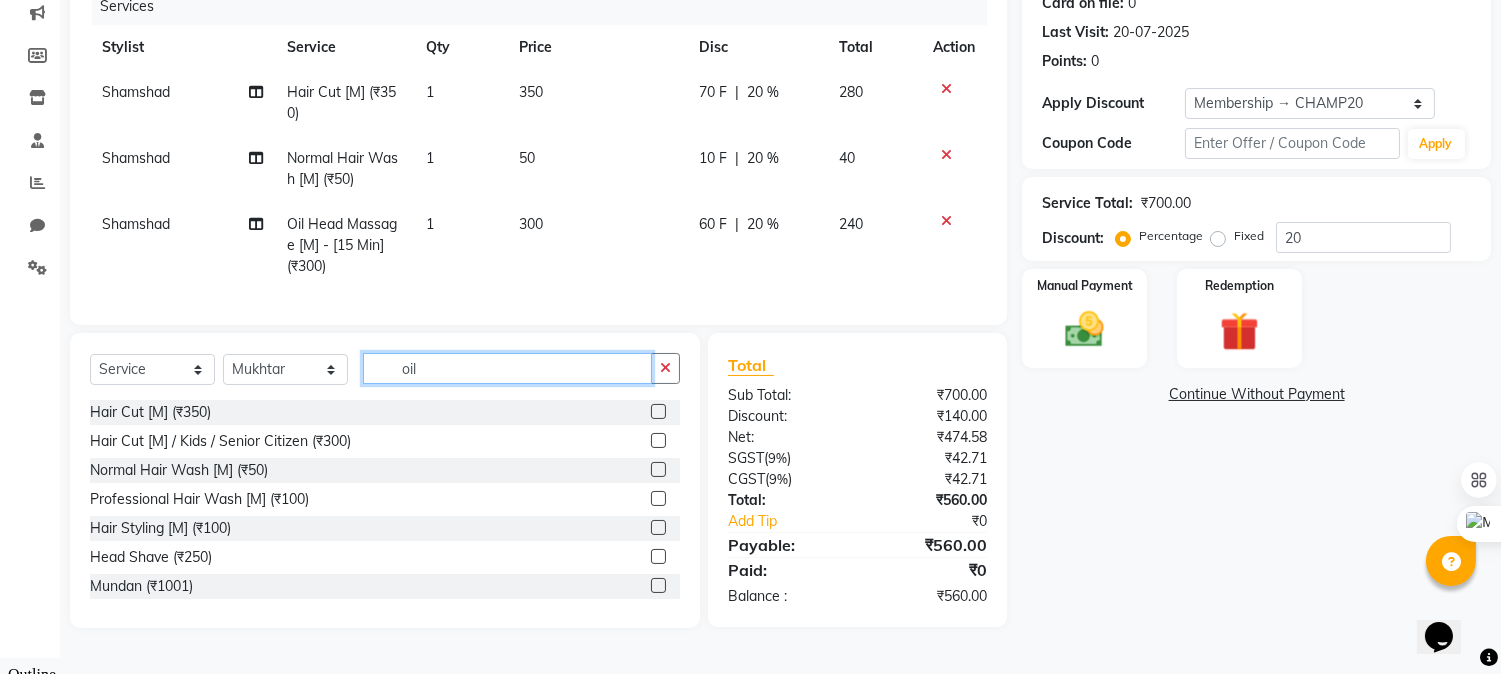 drag, startPoint x: 428, startPoint y: 383, endPoint x: 317, endPoint y: 392, distance: 111.364265 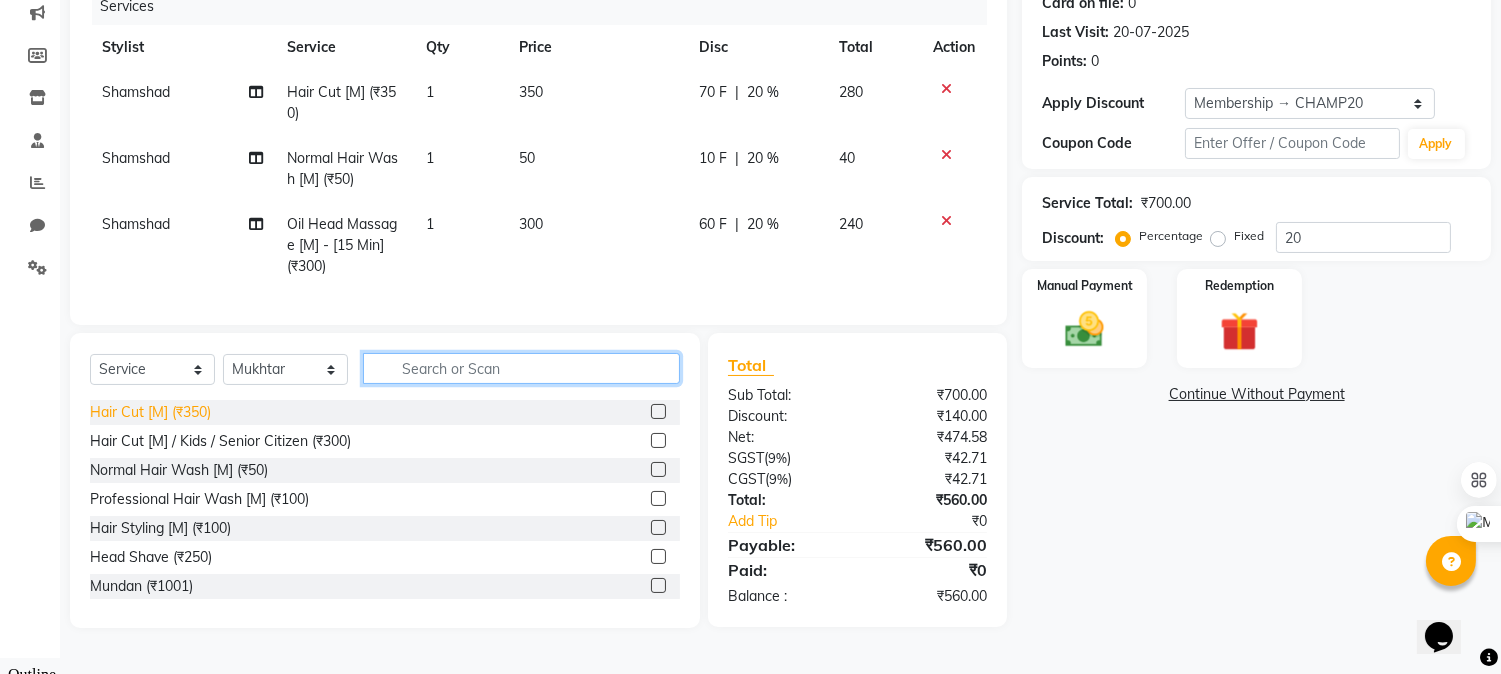 type 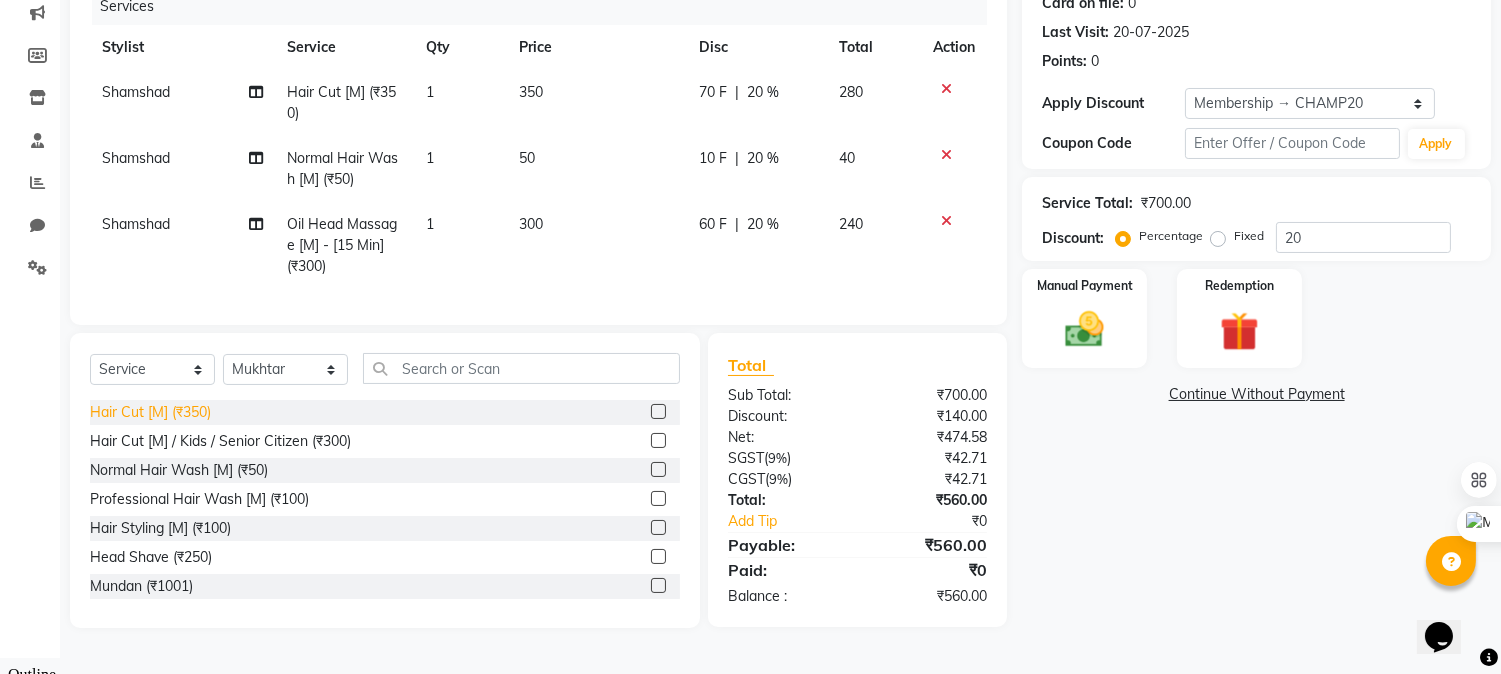 click on "Hair Cut [M] (₹350)" 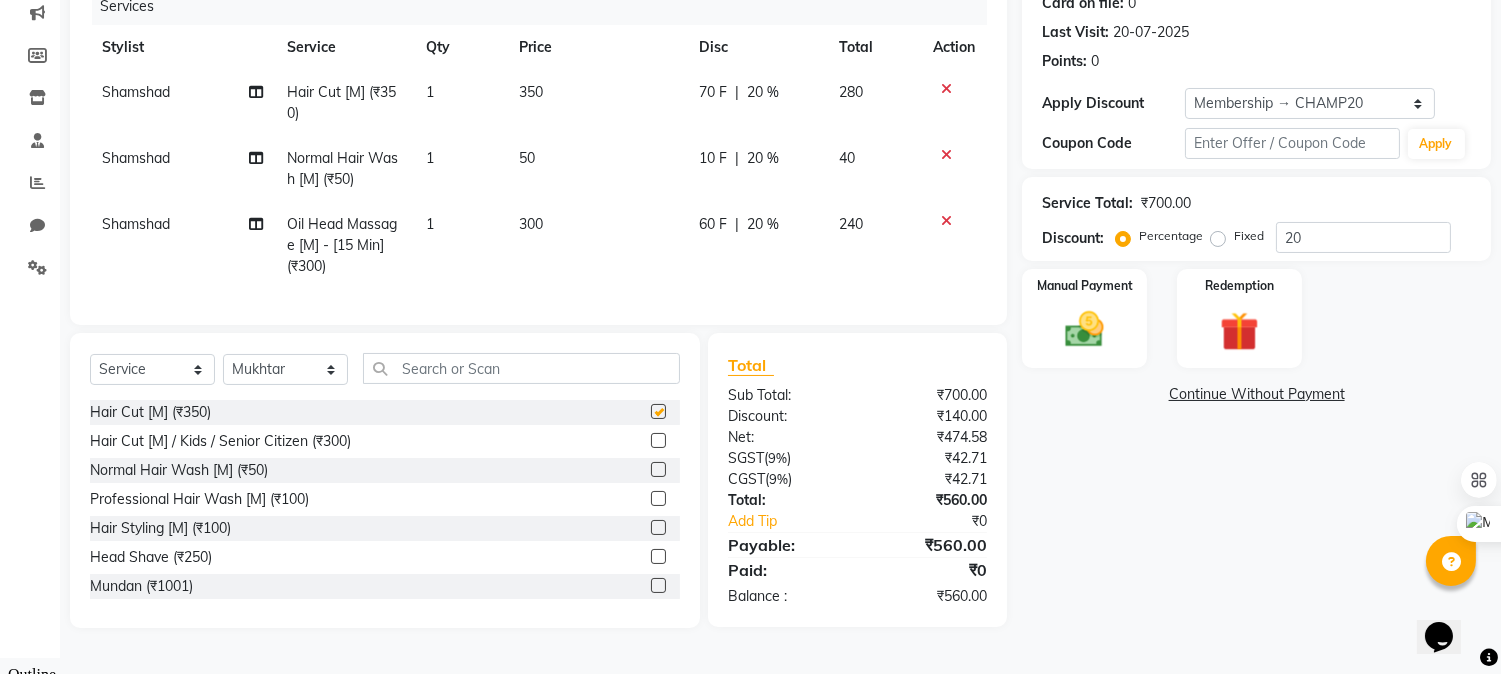 checkbox on "false" 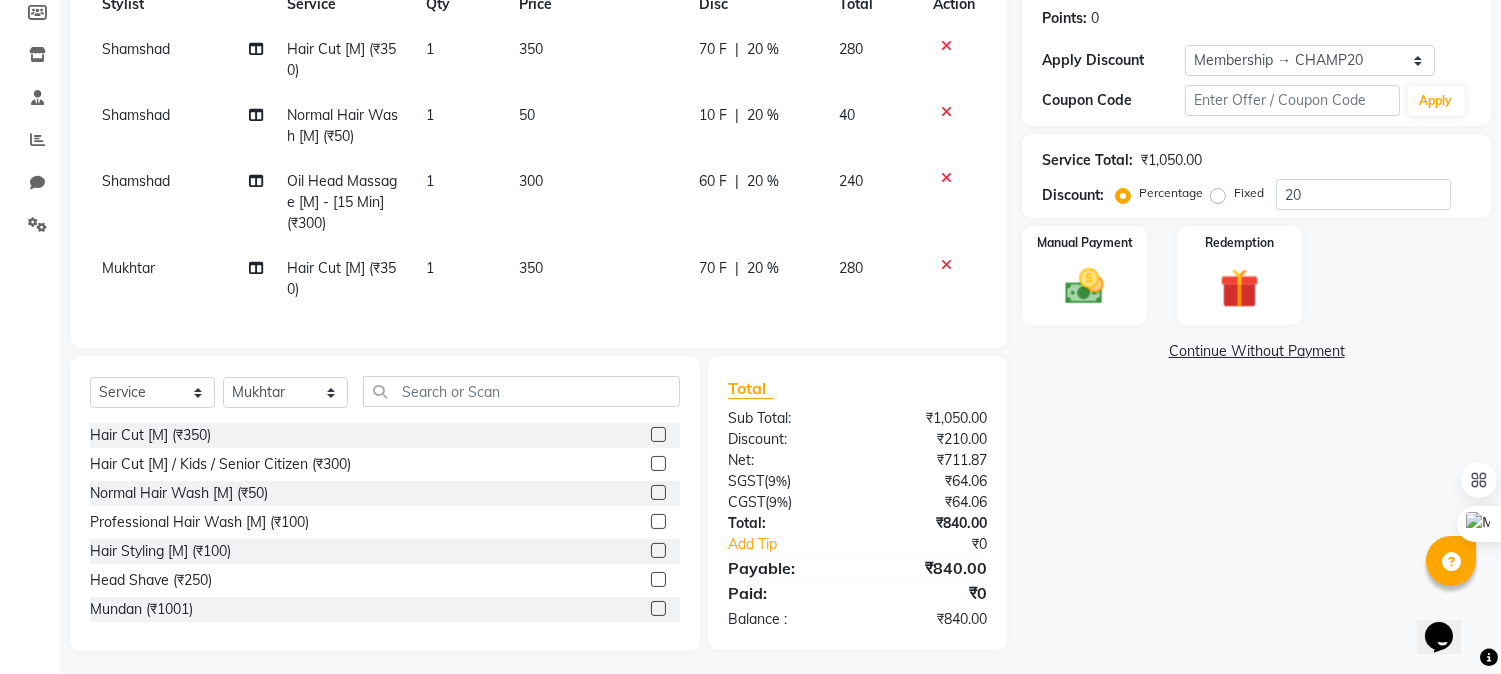 scroll, scrollTop: 326, scrollLeft: 0, axis: vertical 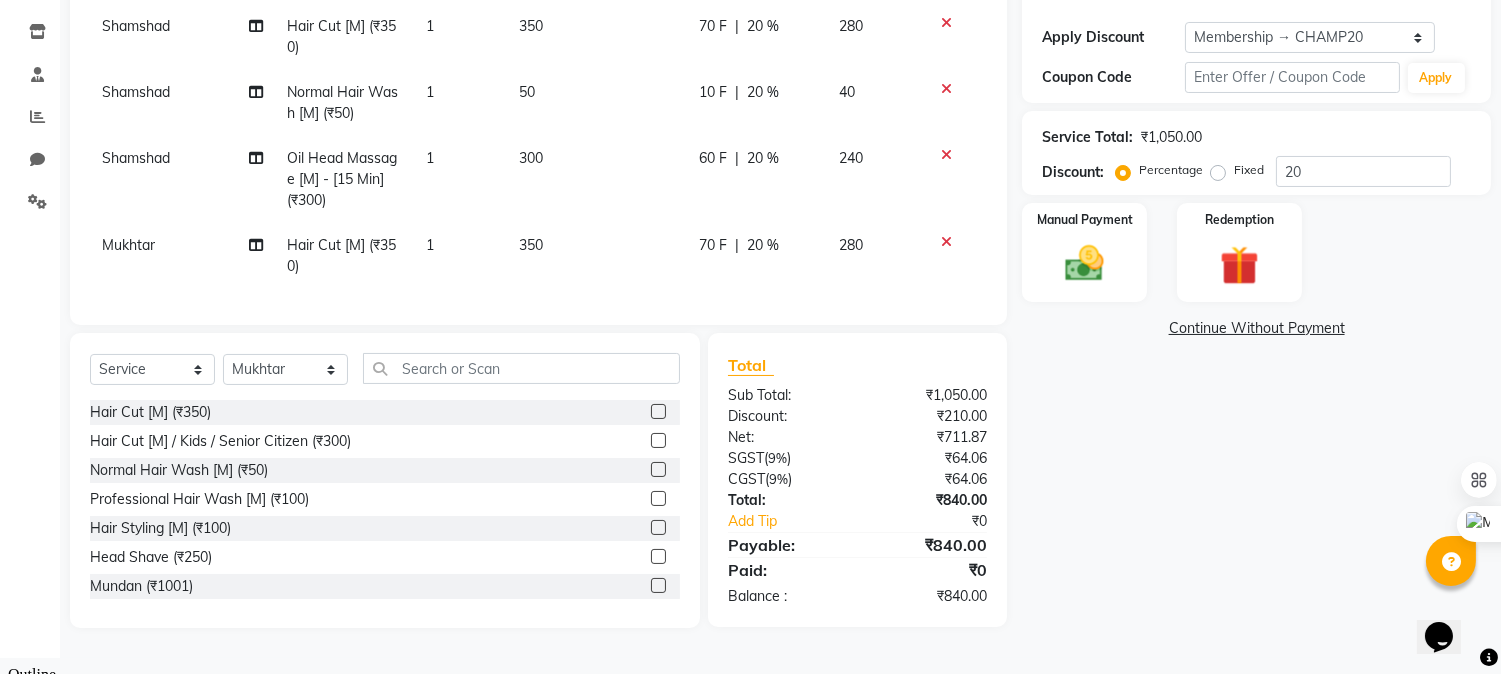 click on "₹840.00" 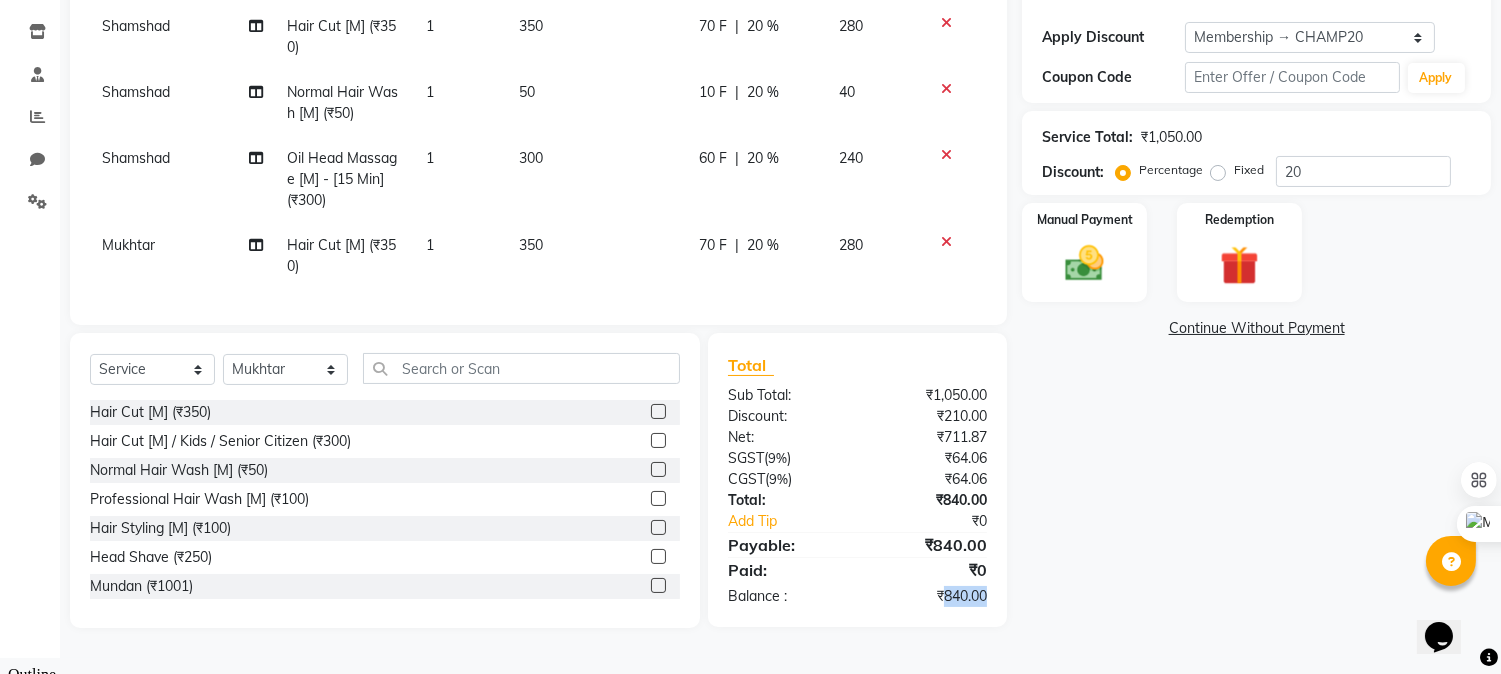 click on "₹840.00" 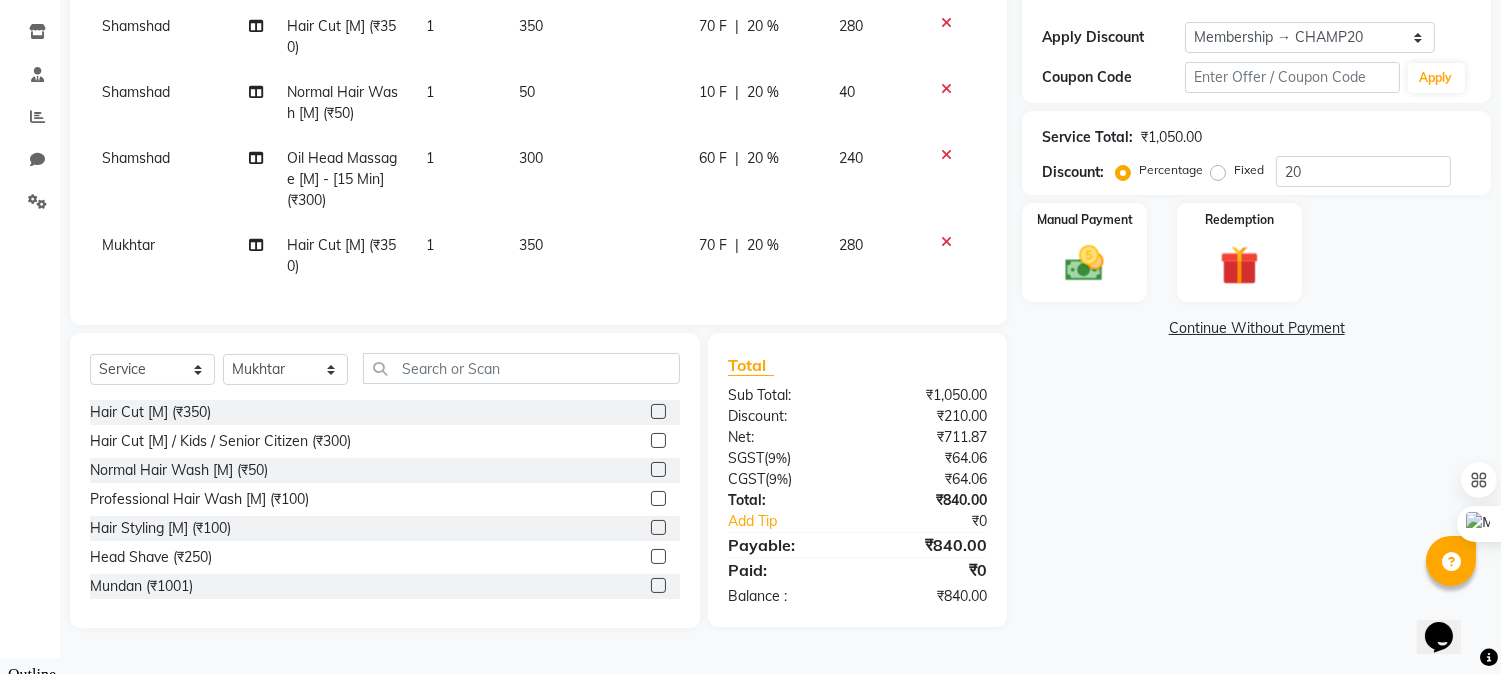 click on "Name: [NAME] - [CODE] Membership: end on [DATE] Total Visits:  [NUMBER] Card on file:  [NUMBER] Last Visit:   [DATE] Points:   [NUMBER]  Apply Discount Select Membership → CHAMP20  Loyalty → Loyality level 1  Coupon Code Apply Service Total:  [CURRENCY][PRICE]  Discount:  Percentage   Fixed  20 Manual Payment Redemption  Continue Without Payment" 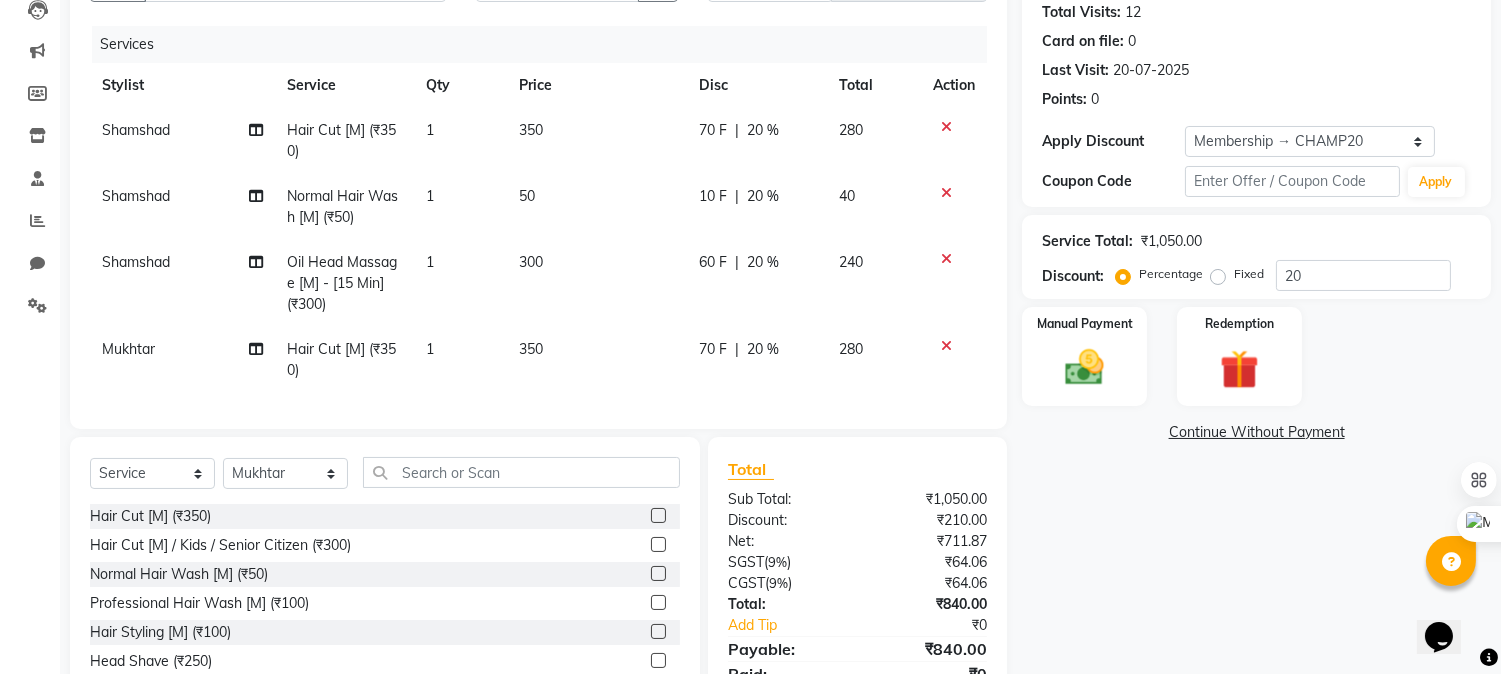 scroll, scrollTop: 326, scrollLeft: 0, axis: vertical 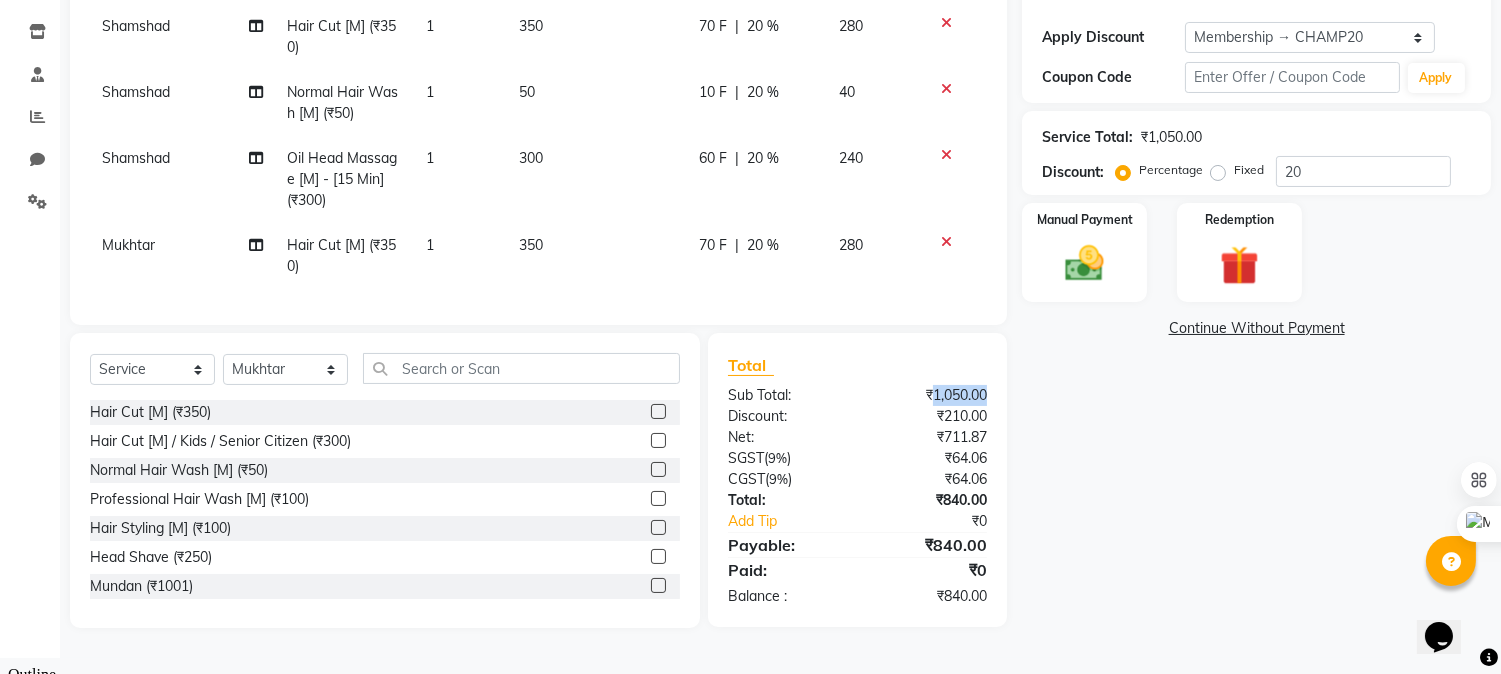 drag, startPoint x: 927, startPoint y: 410, endPoint x: 993, endPoint y: 405, distance: 66.189125 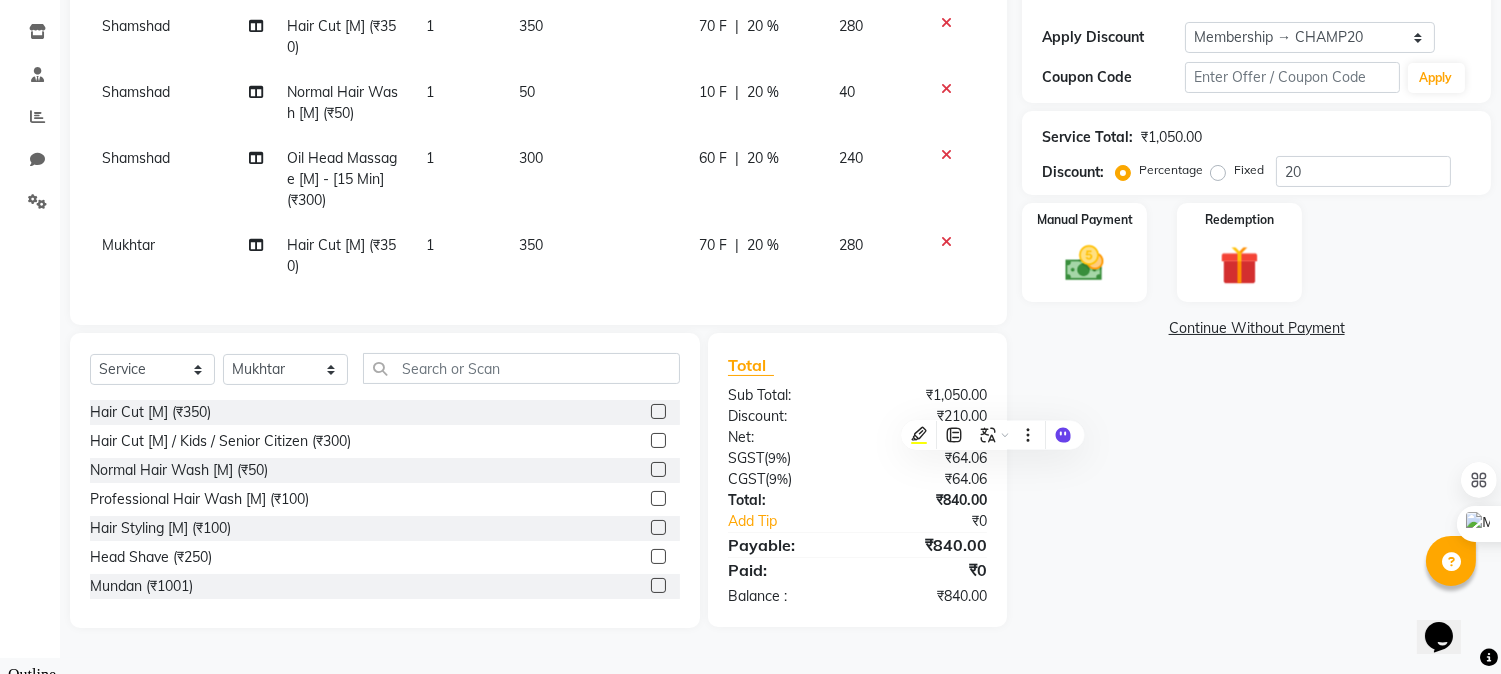 drag, startPoint x: 1233, startPoint y: 460, endPoint x: 1222, endPoint y: 464, distance: 11.7046995 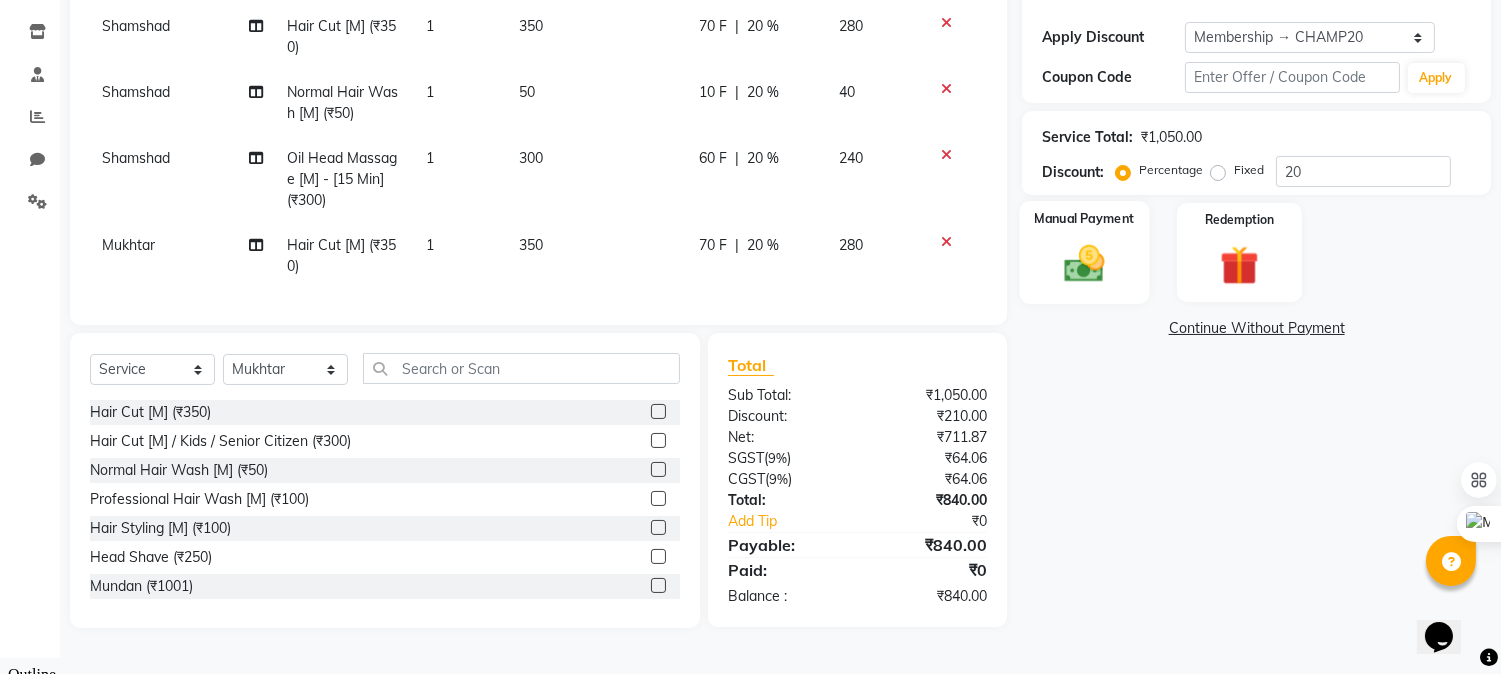 click 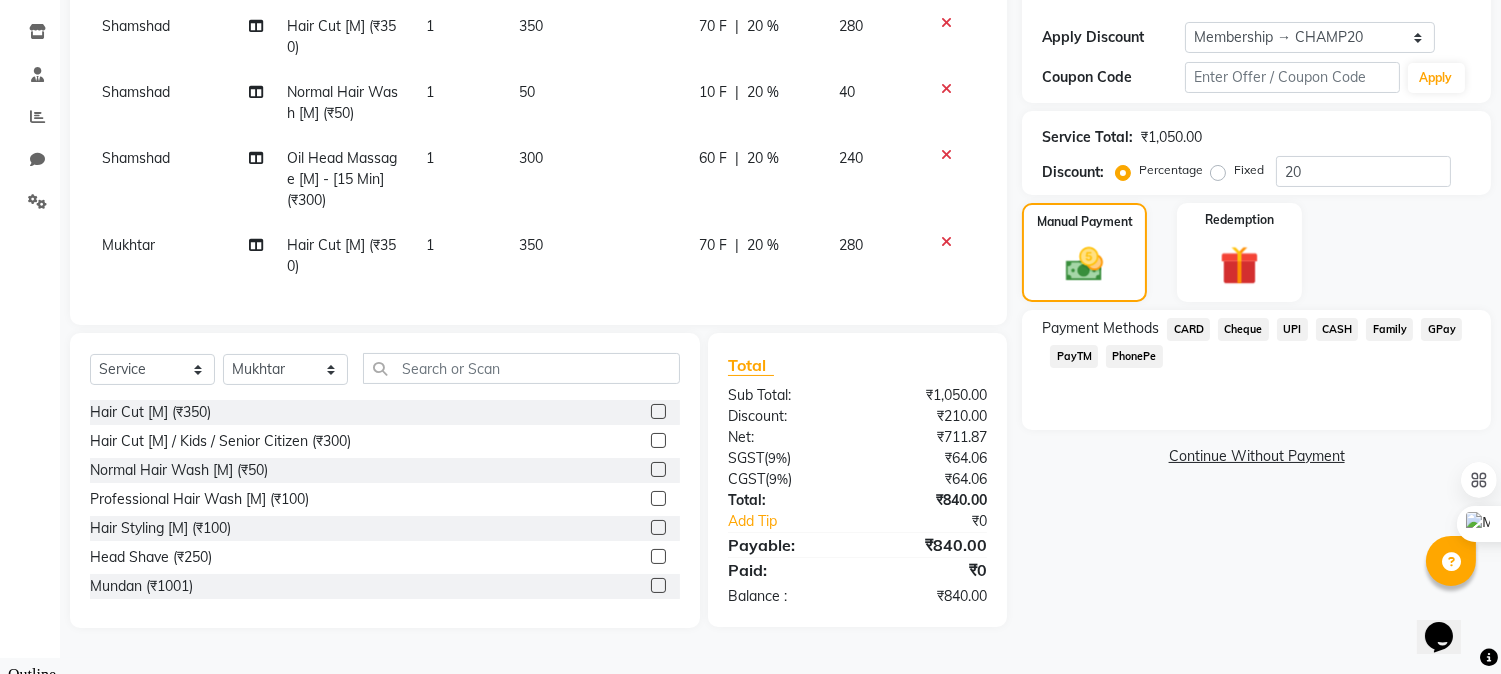 click on "CARD" 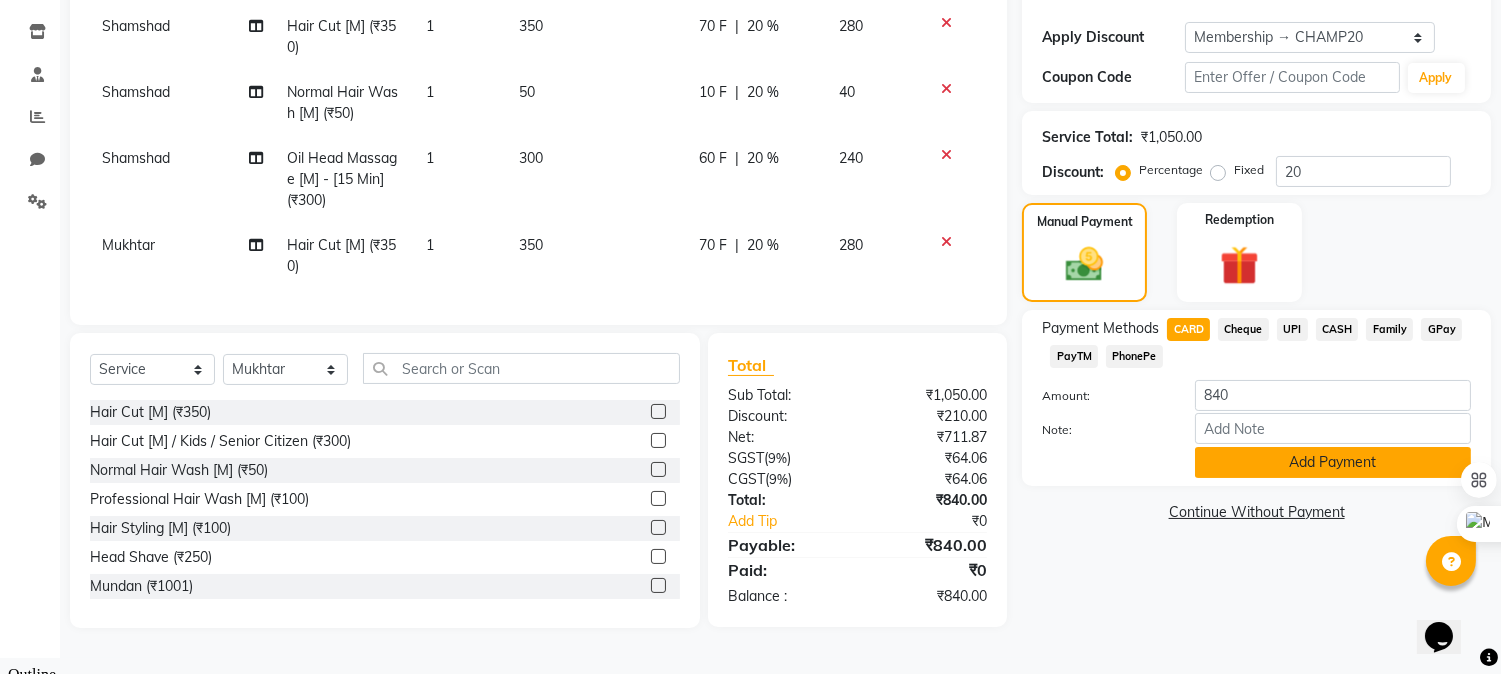 click on "Add Payment" 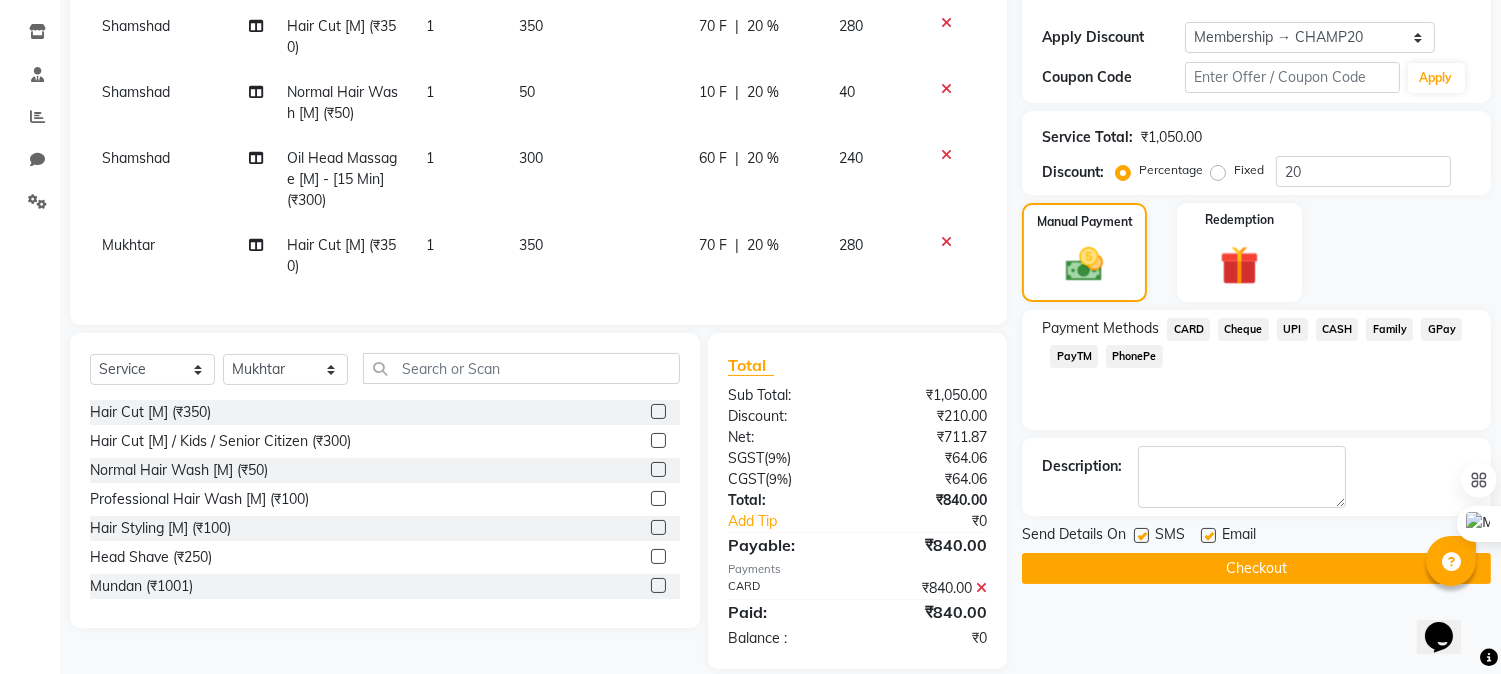 click 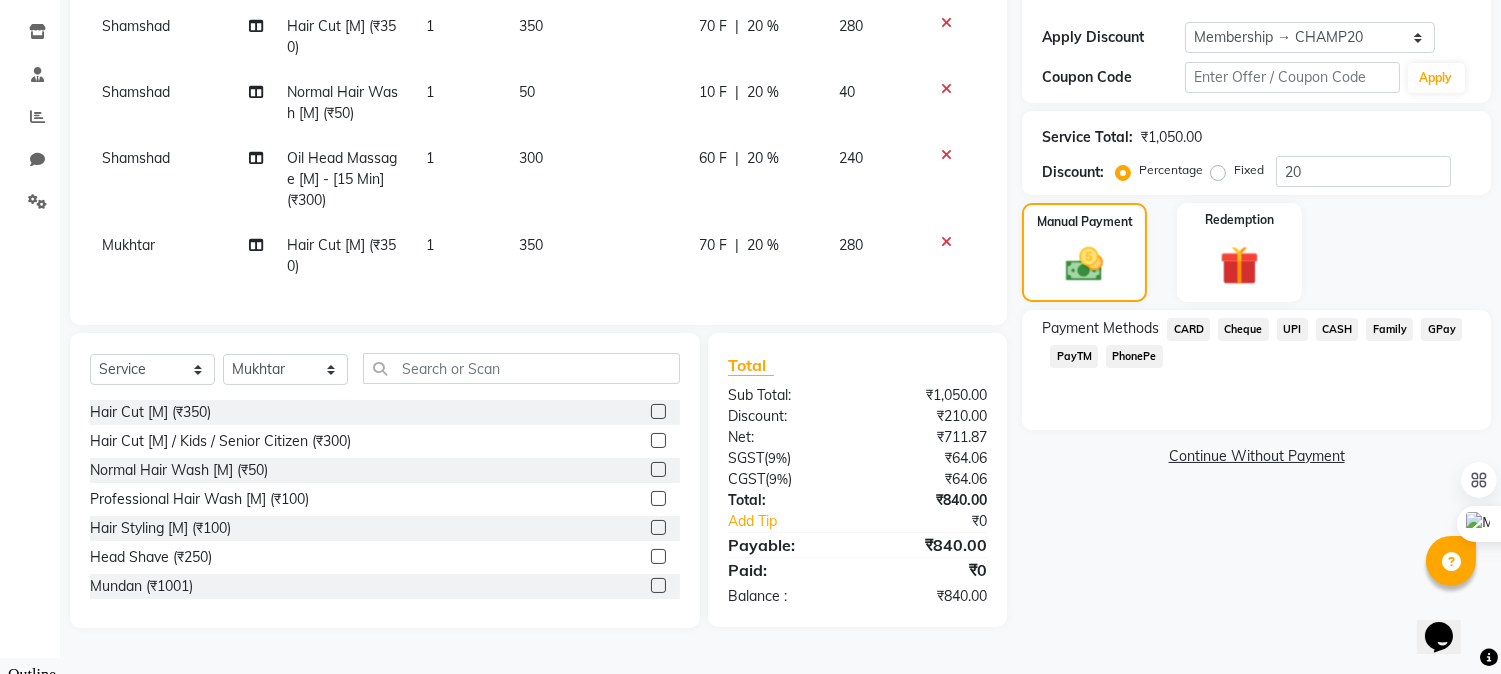 click on "CASH" 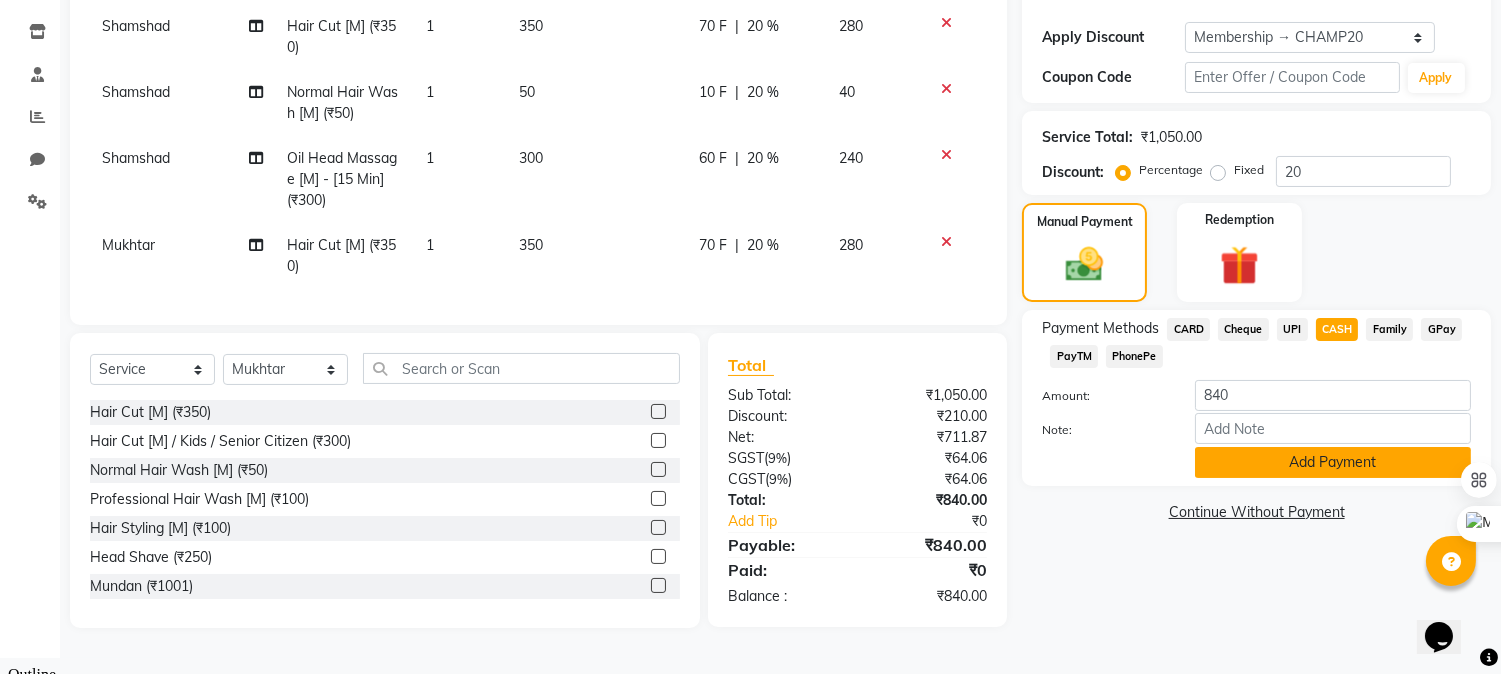 click on "Add Payment" 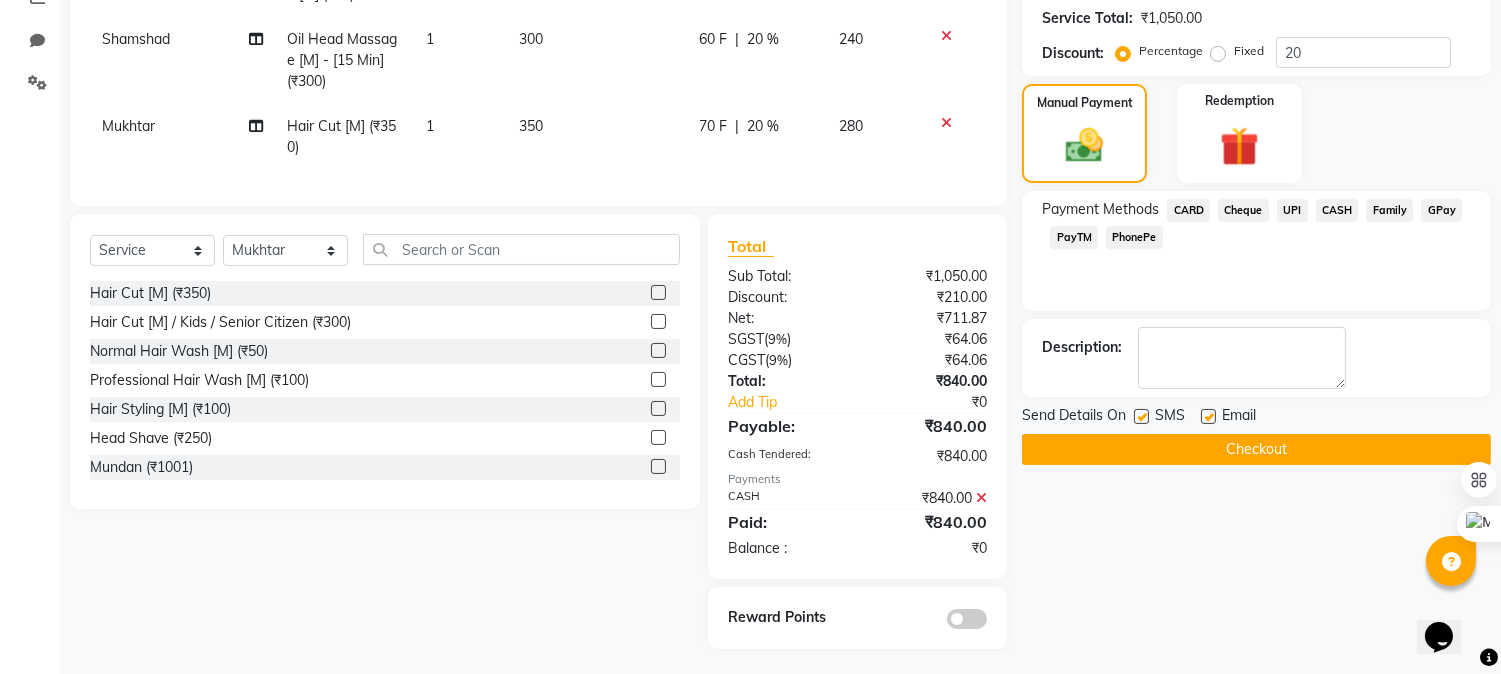 scroll, scrollTop: 466, scrollLeft: 0, axis: vertical 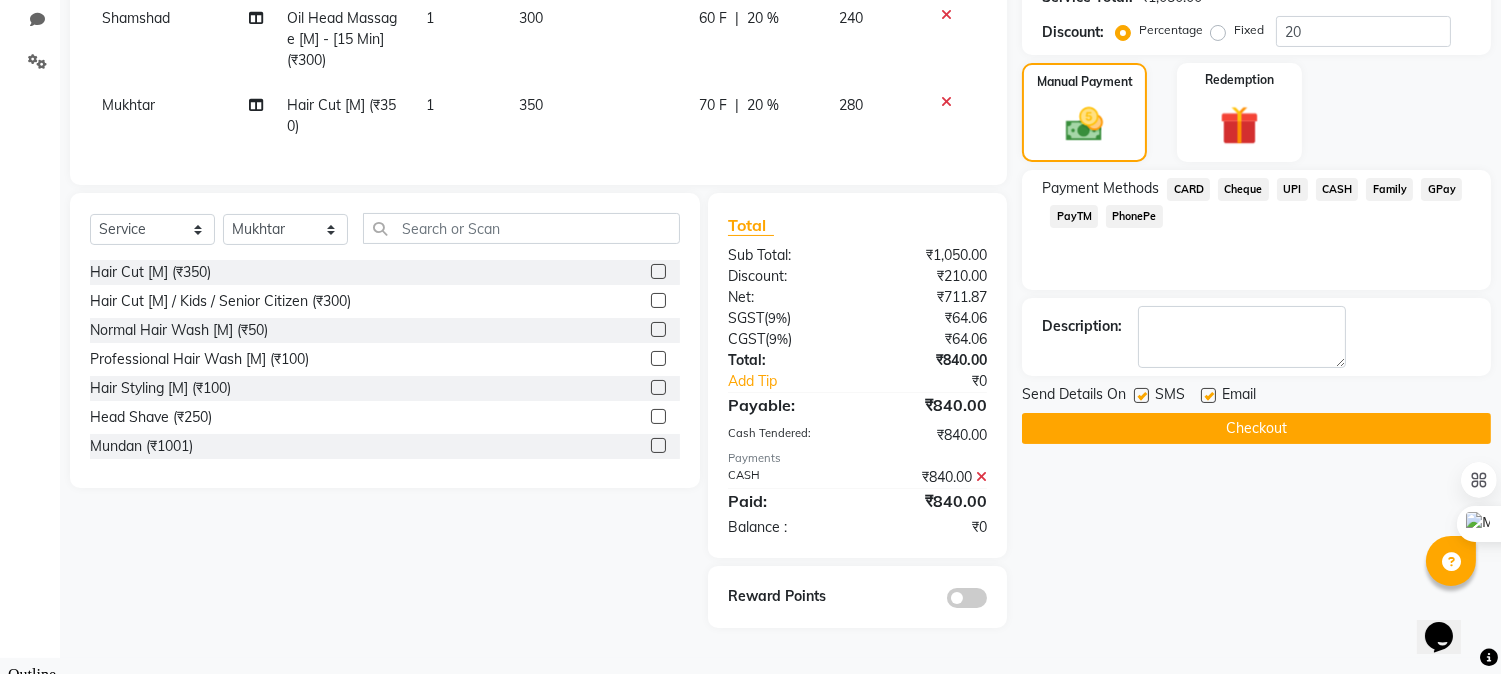 click on "Checkout" 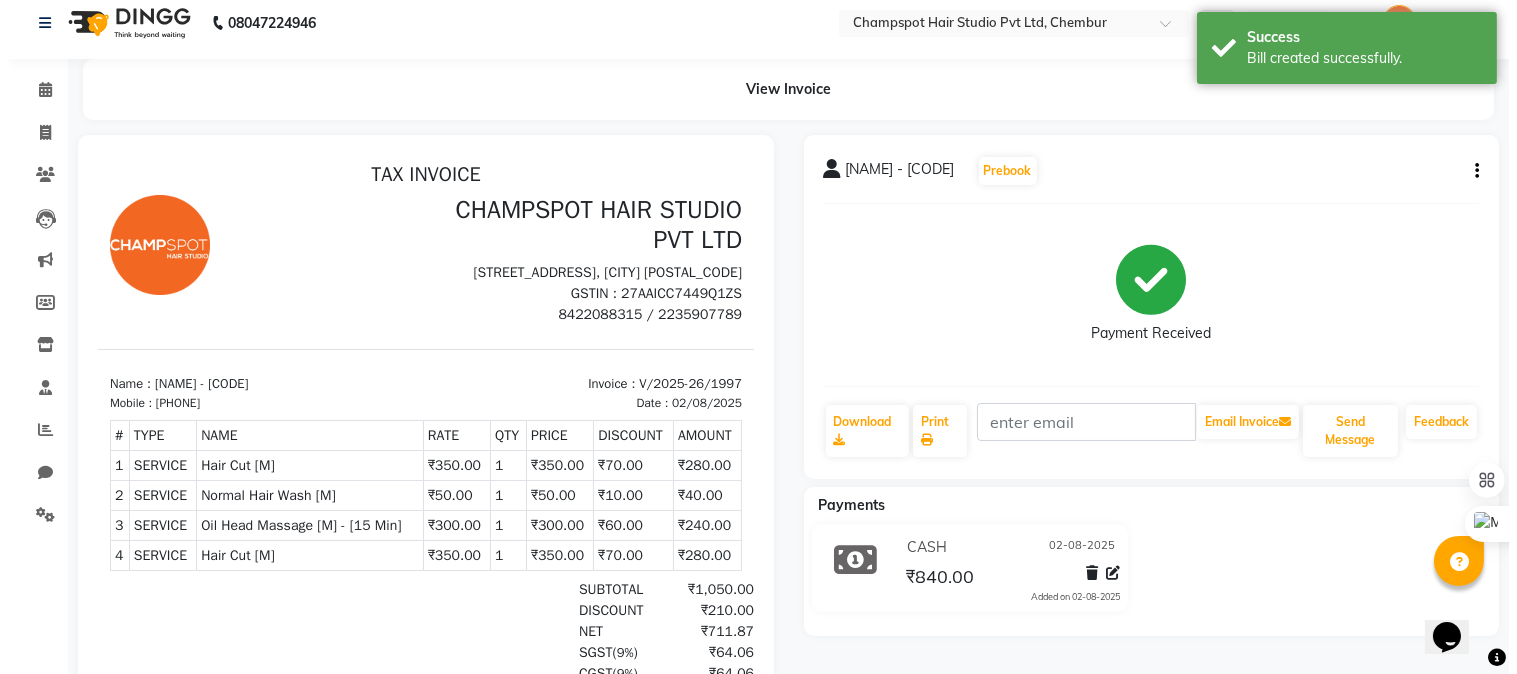 scroll, scrollTop: 0, scrollLeft: 0, axis: both 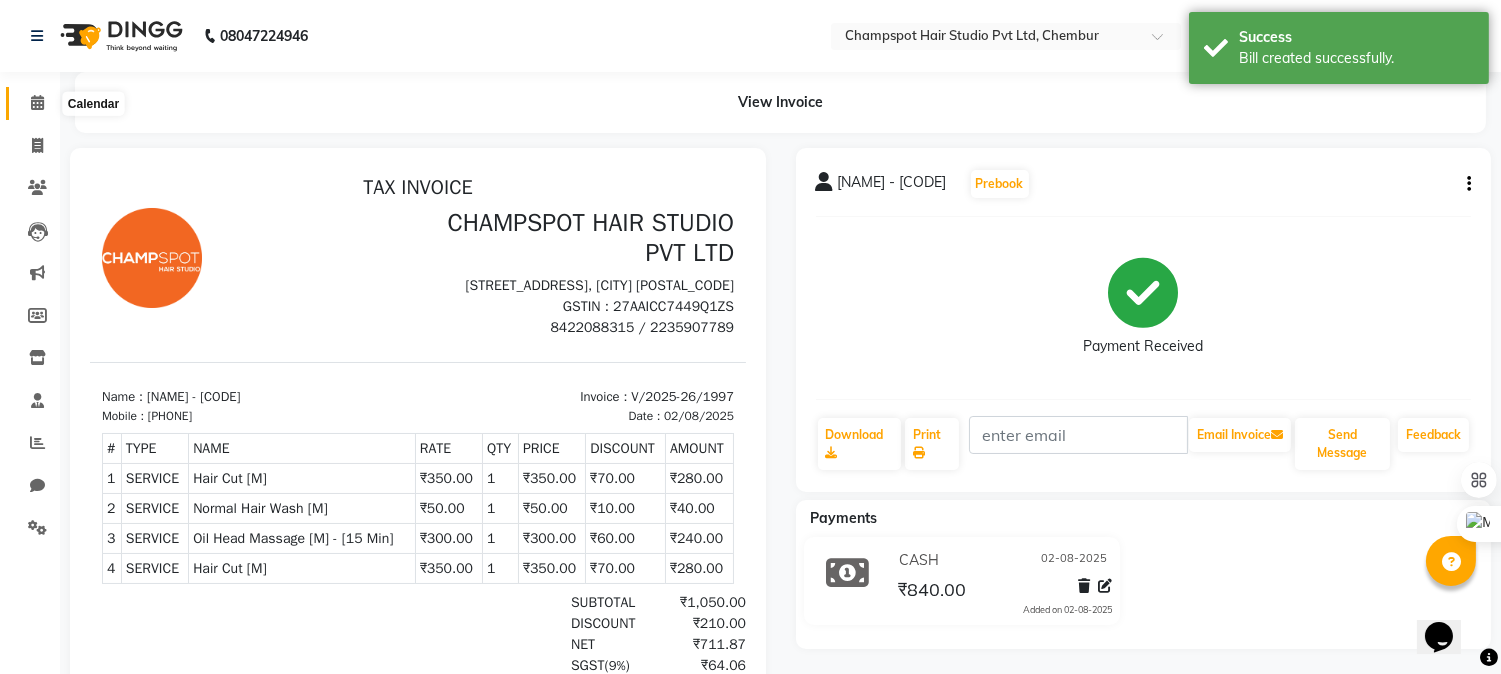 click 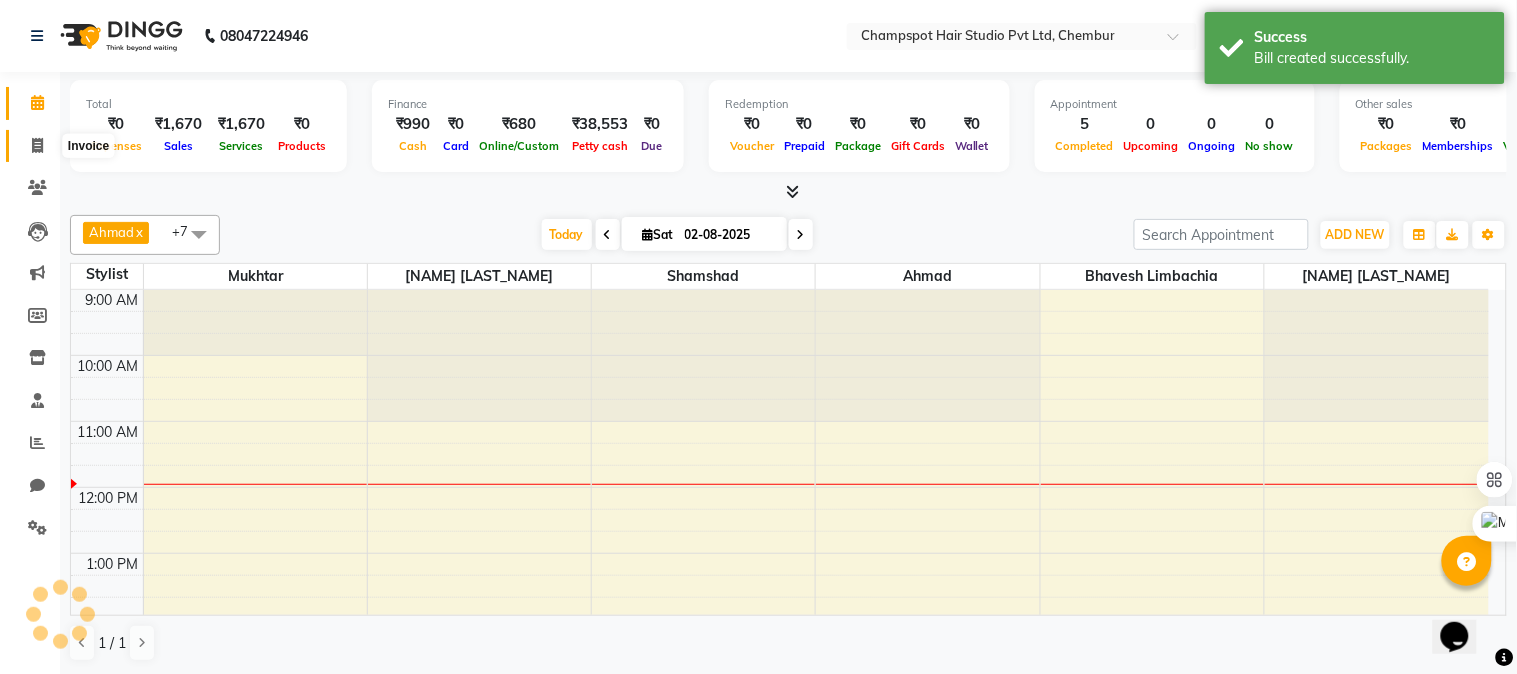 scroll, scrollTop: 0, scrollLeft: 0, axis: both 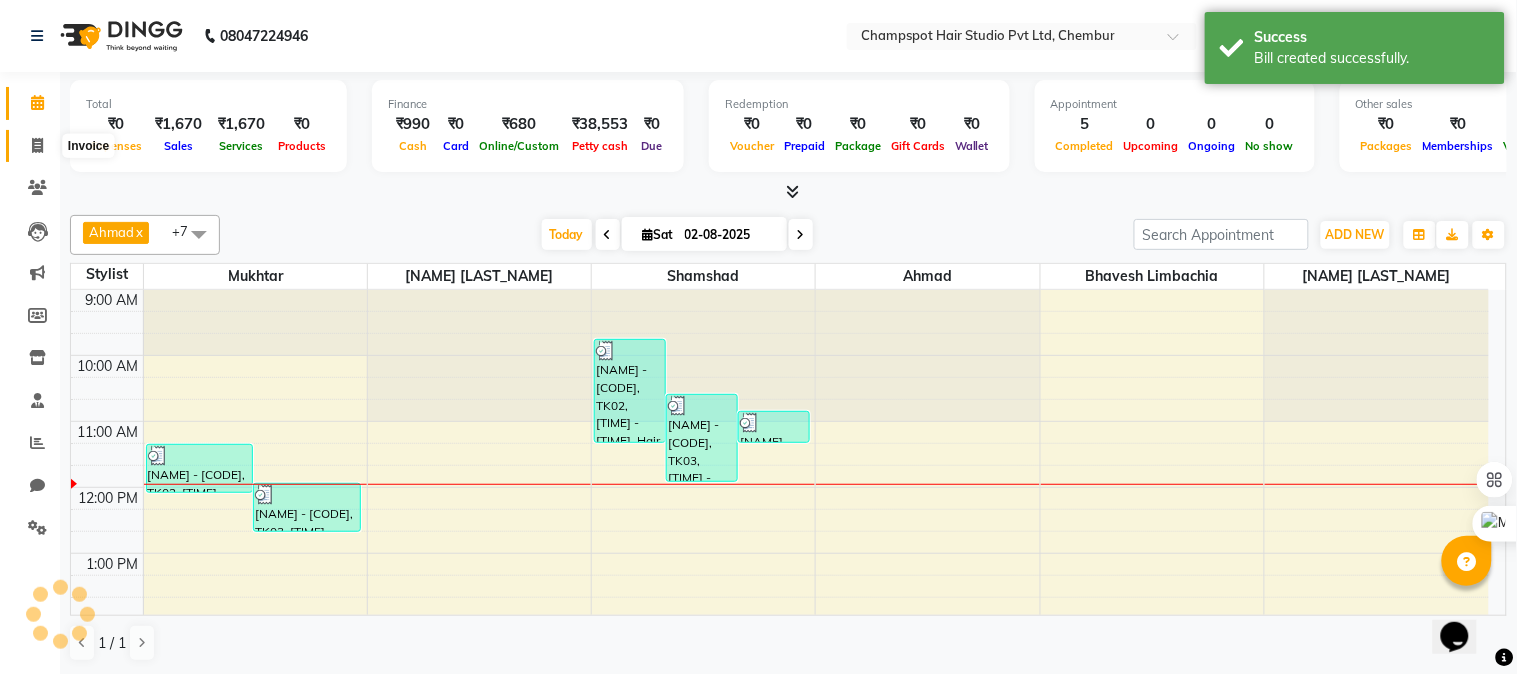 click 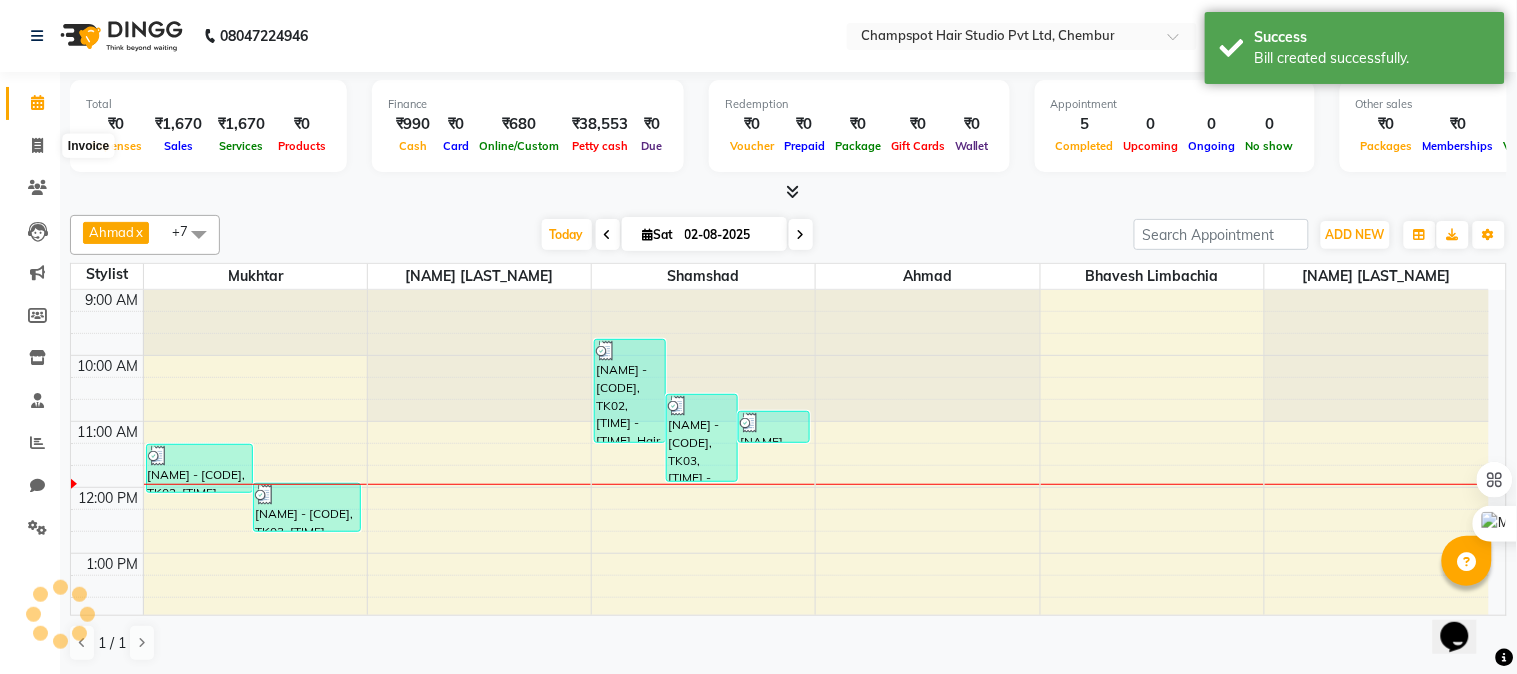 select on "service" 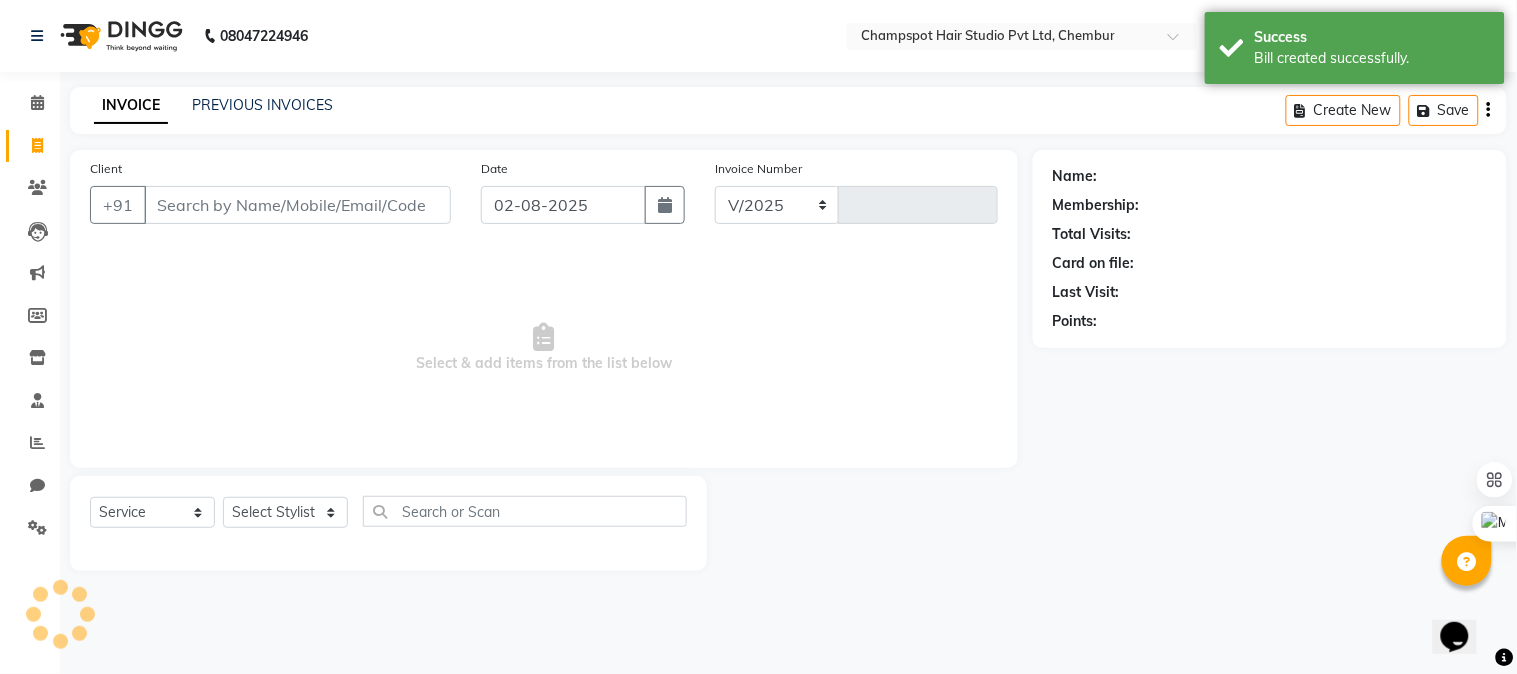 select on "7690" 